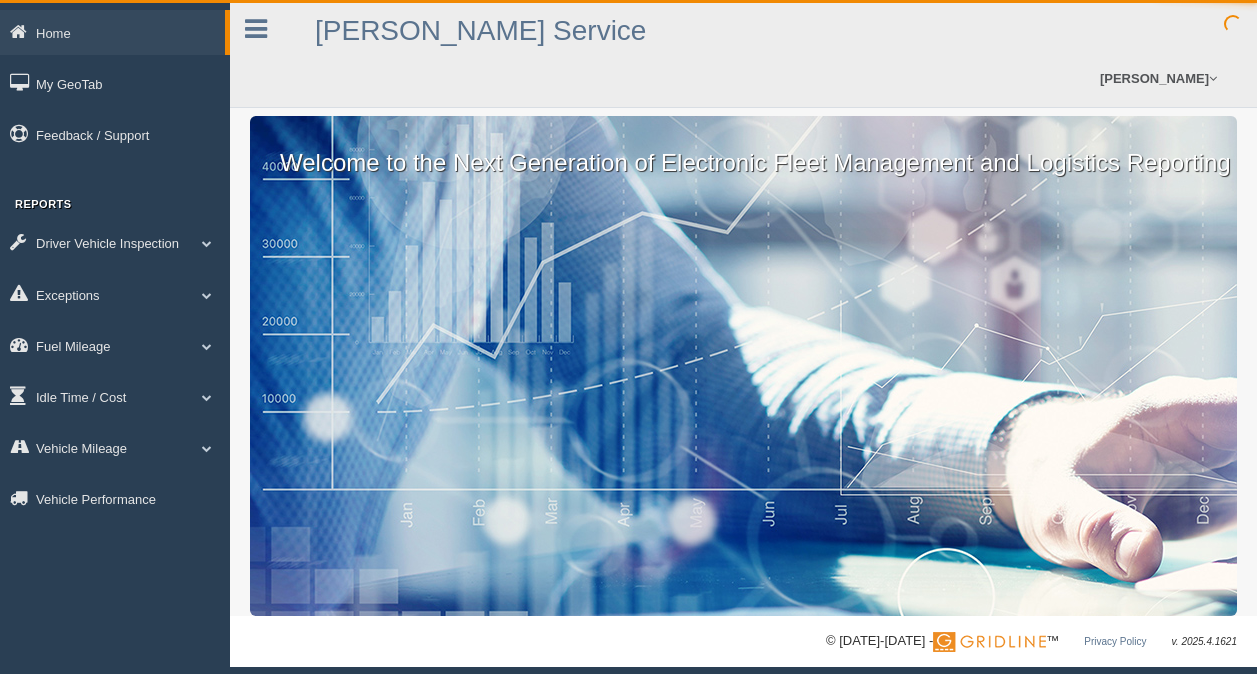 scroll, scrollTop: 0, scrollLeft: 0, axis: both 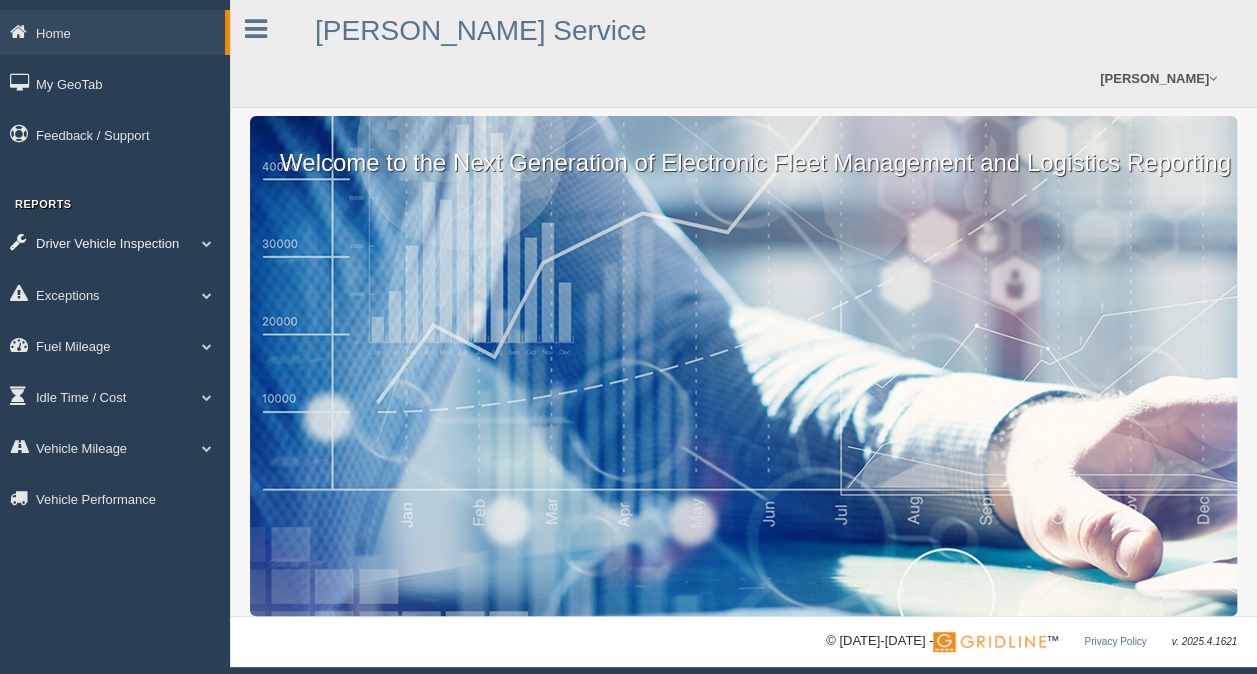 click on "Driver Vehicle Inspection" at bounding box center [115, 242] 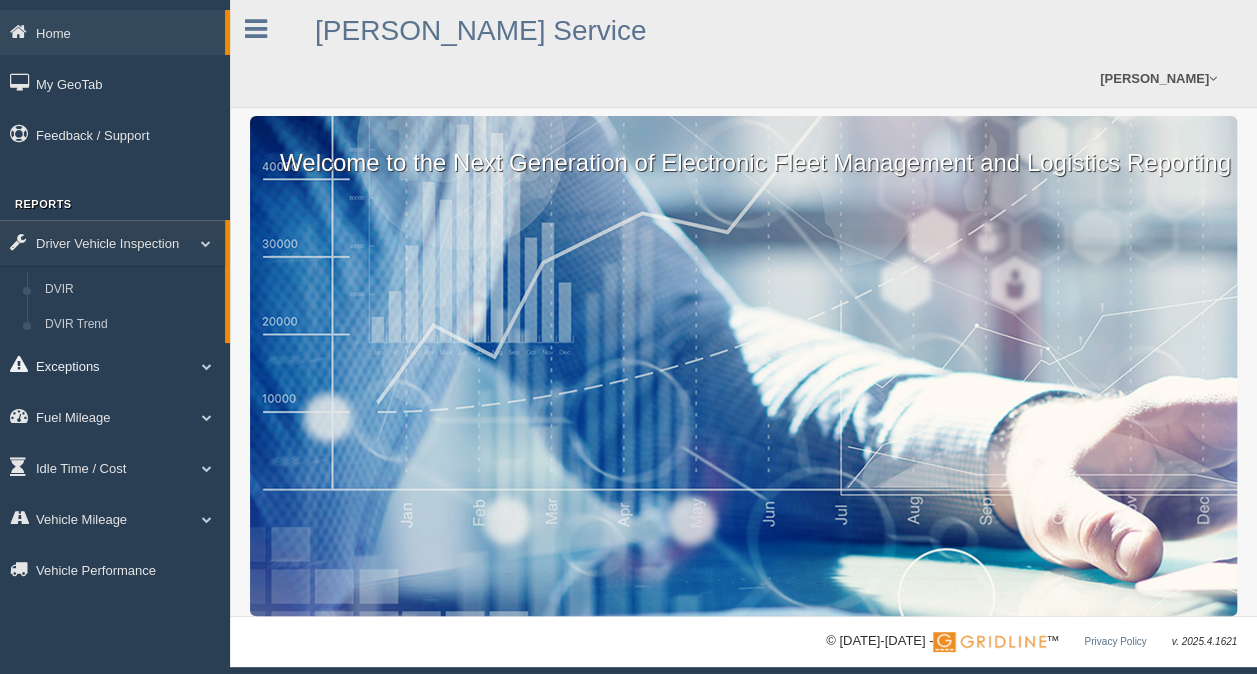 click on "Exceptions" at bounding box center [115, 365] 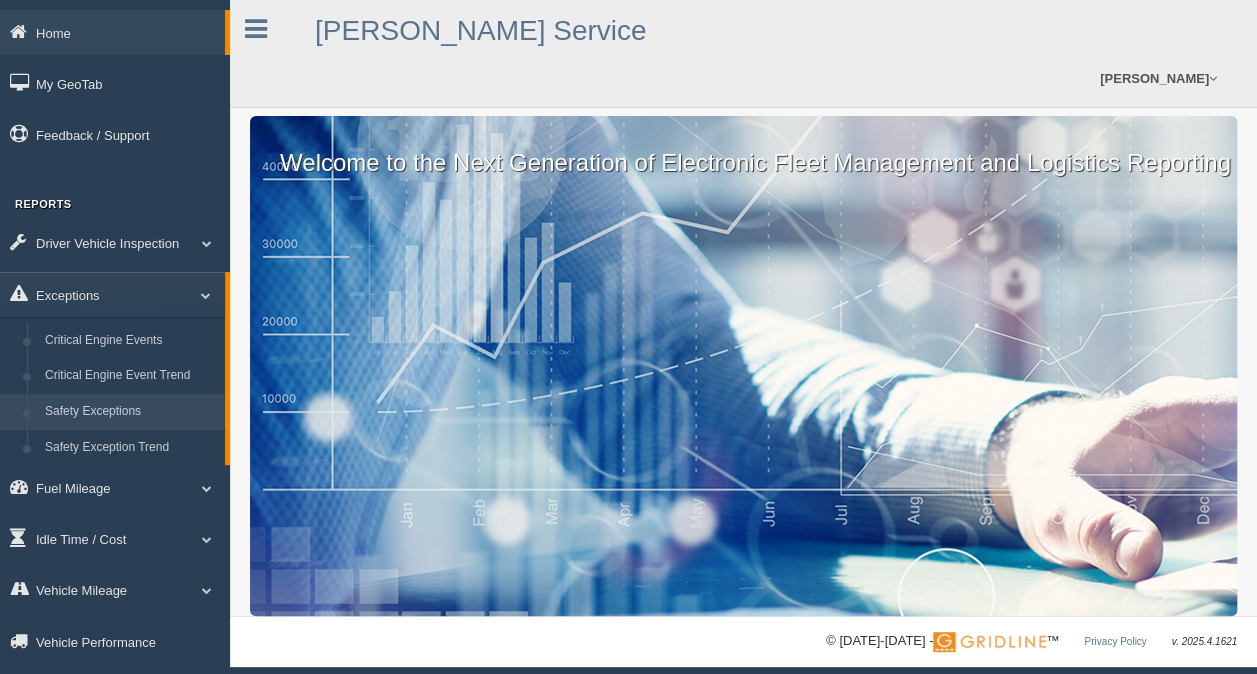 click on "Safety Exceptions" at bounding box center [130, 412] 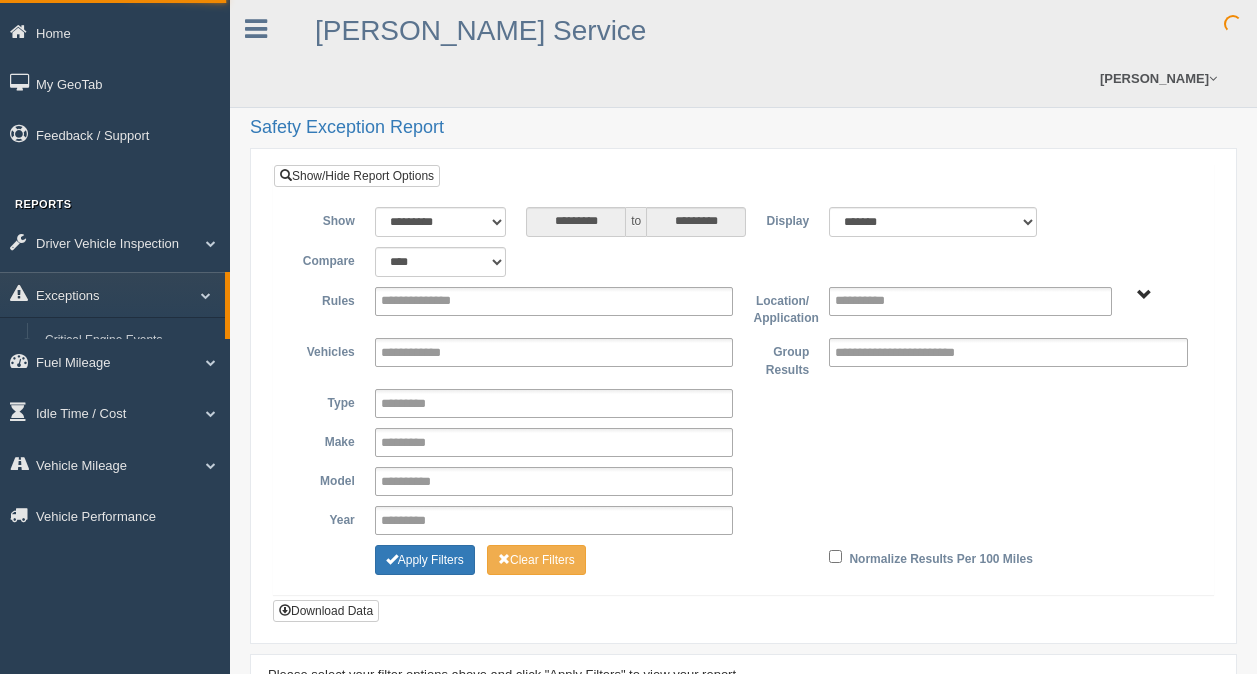 scroll, scrollTop: 0, scrollLeft: 0, axis: both 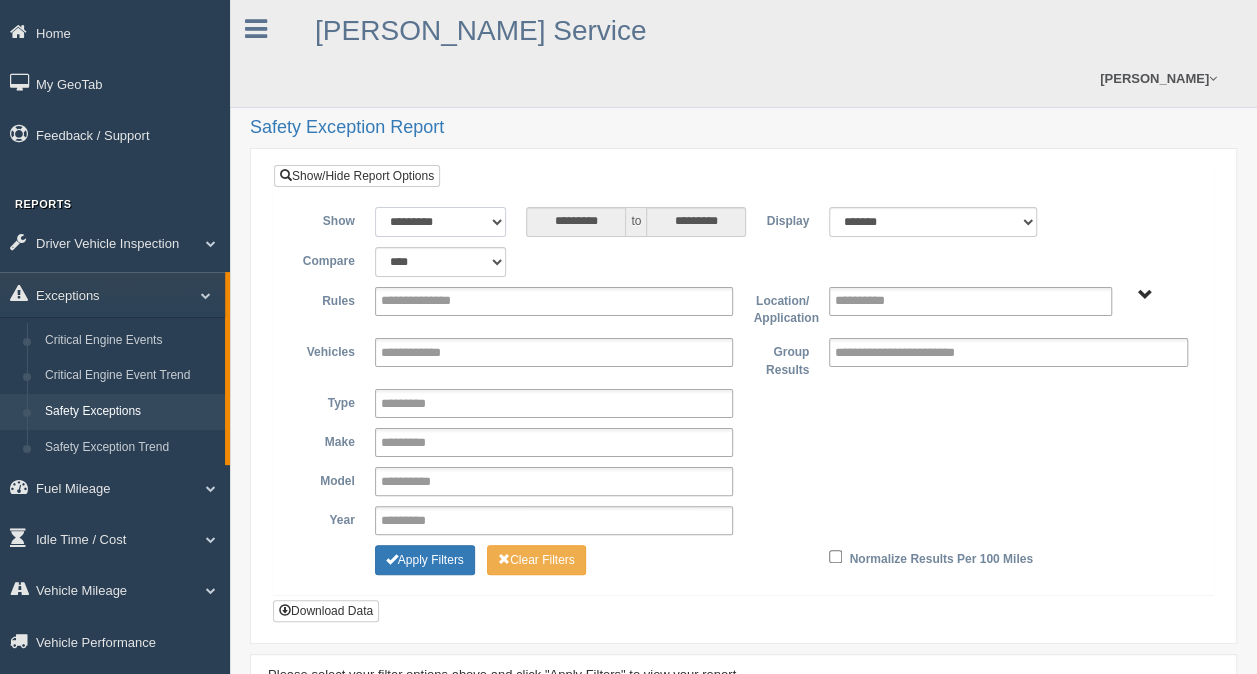 click on "**********" at bounding box center [441, 222] 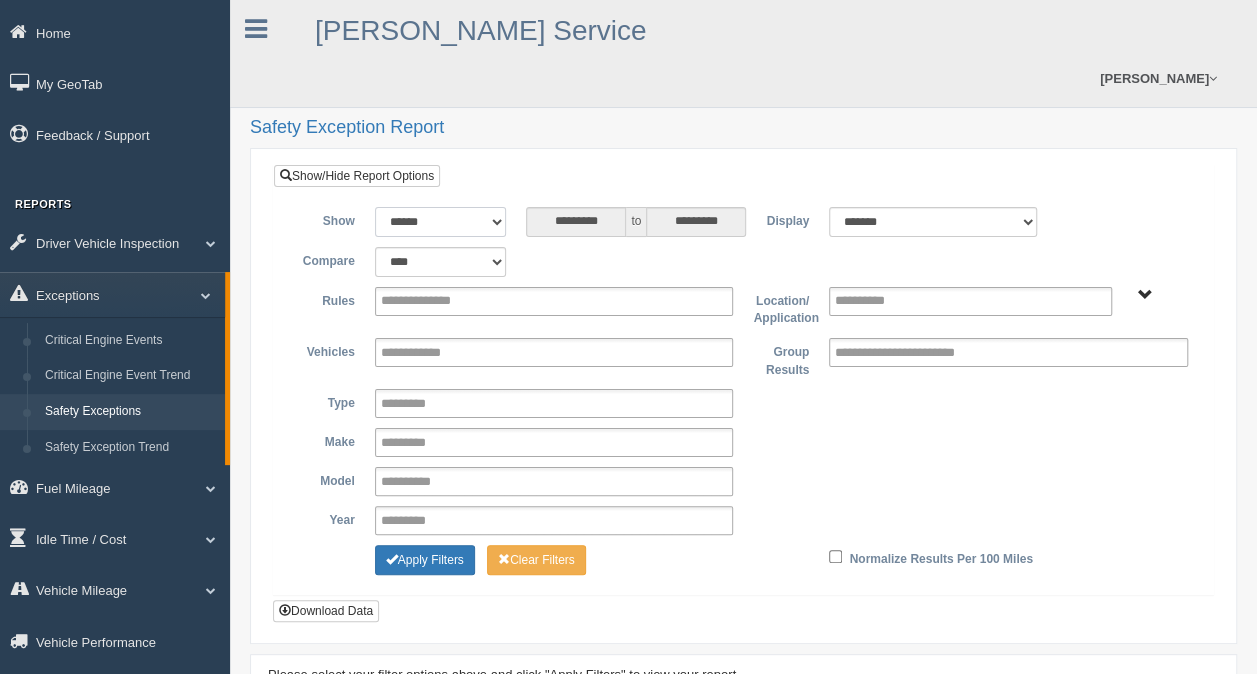 click on "**********" at bounding box center [441, 222] 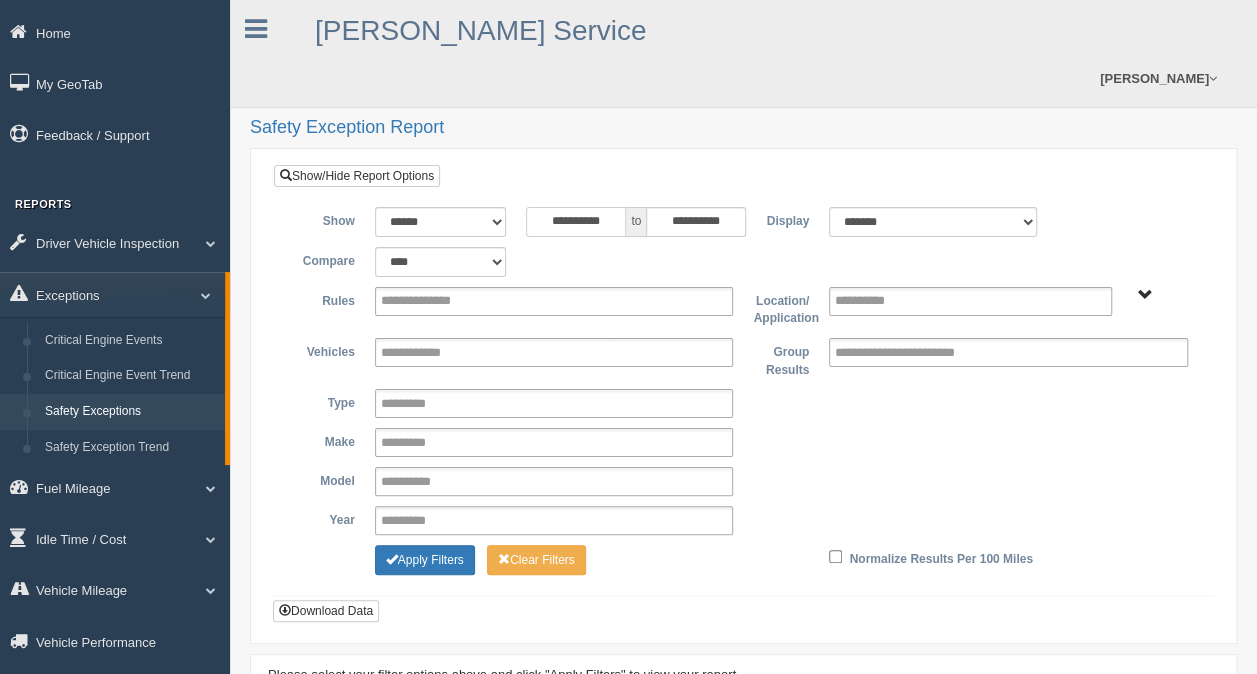 click on "**********" at bounding box center (576, 222) 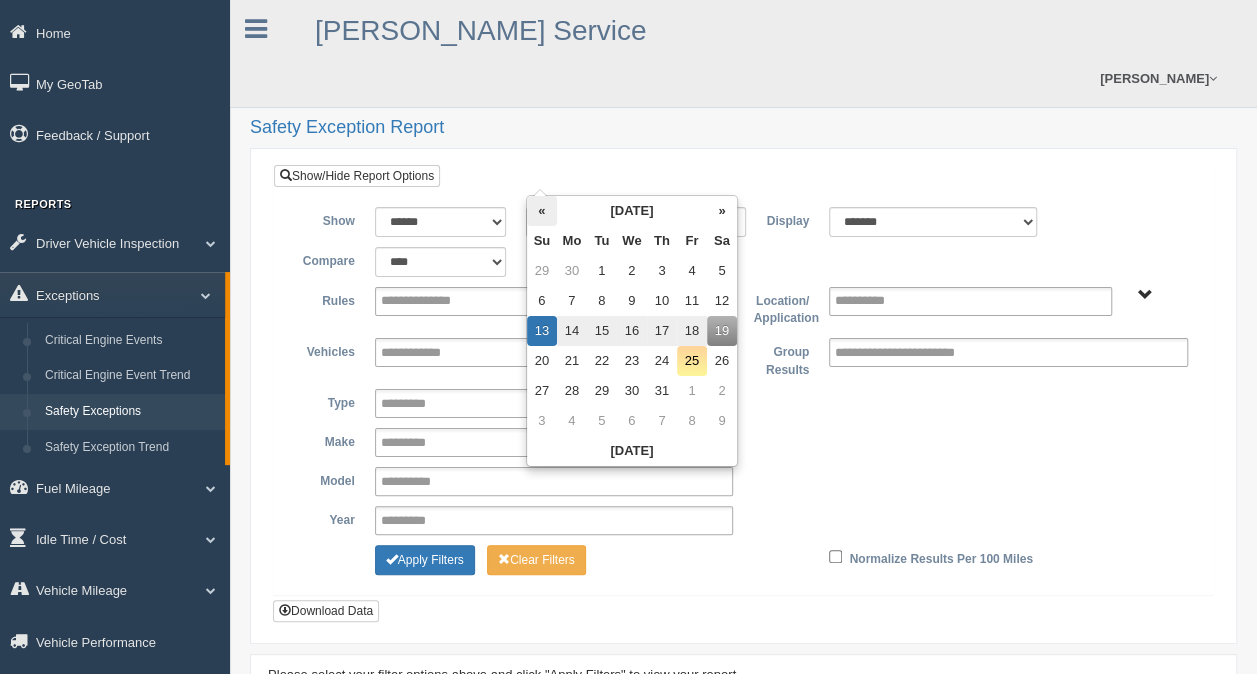 click on "«" at bounding box center [542, 211] 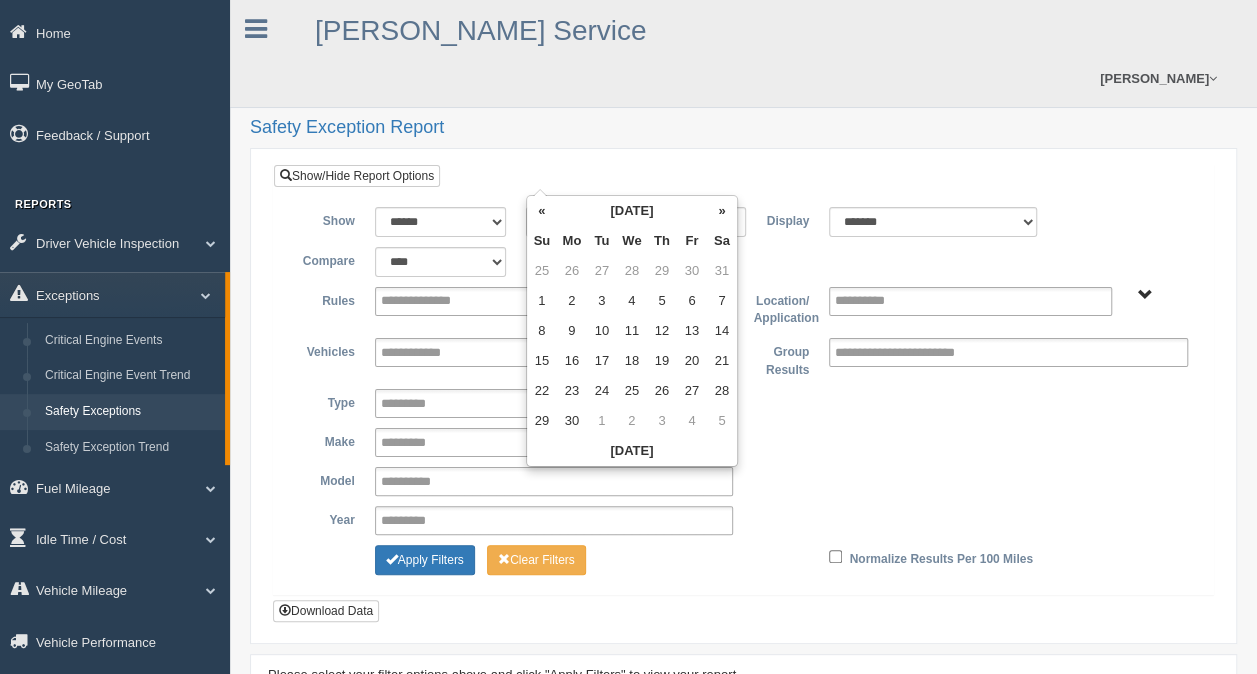 click on "«" at bounding box center [542, 211] 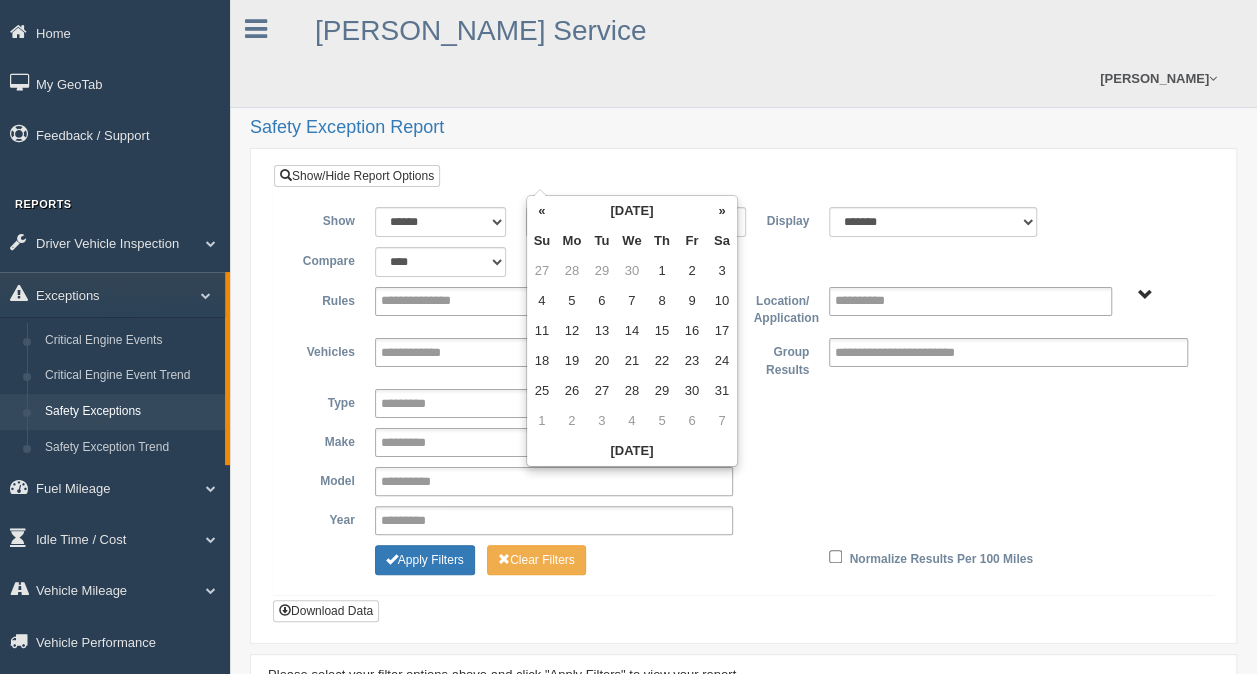 click on "«" at bounding box center (542, 211) 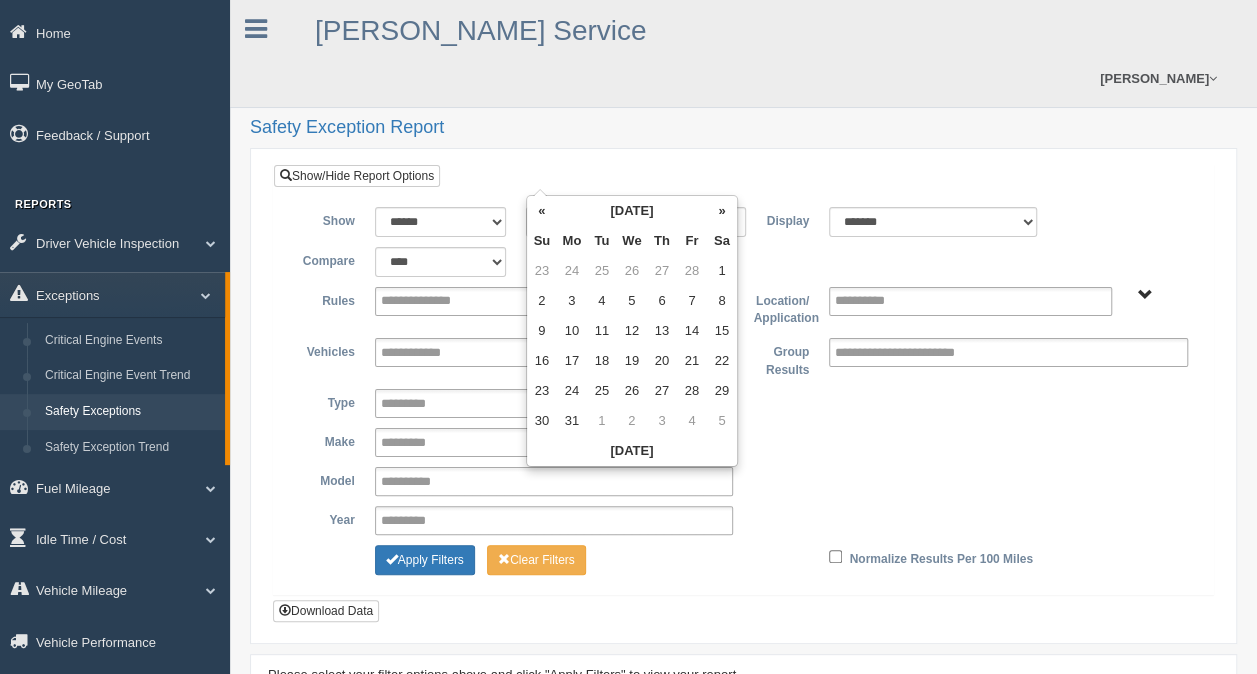 click on "«" at bounding box center (542, 211) 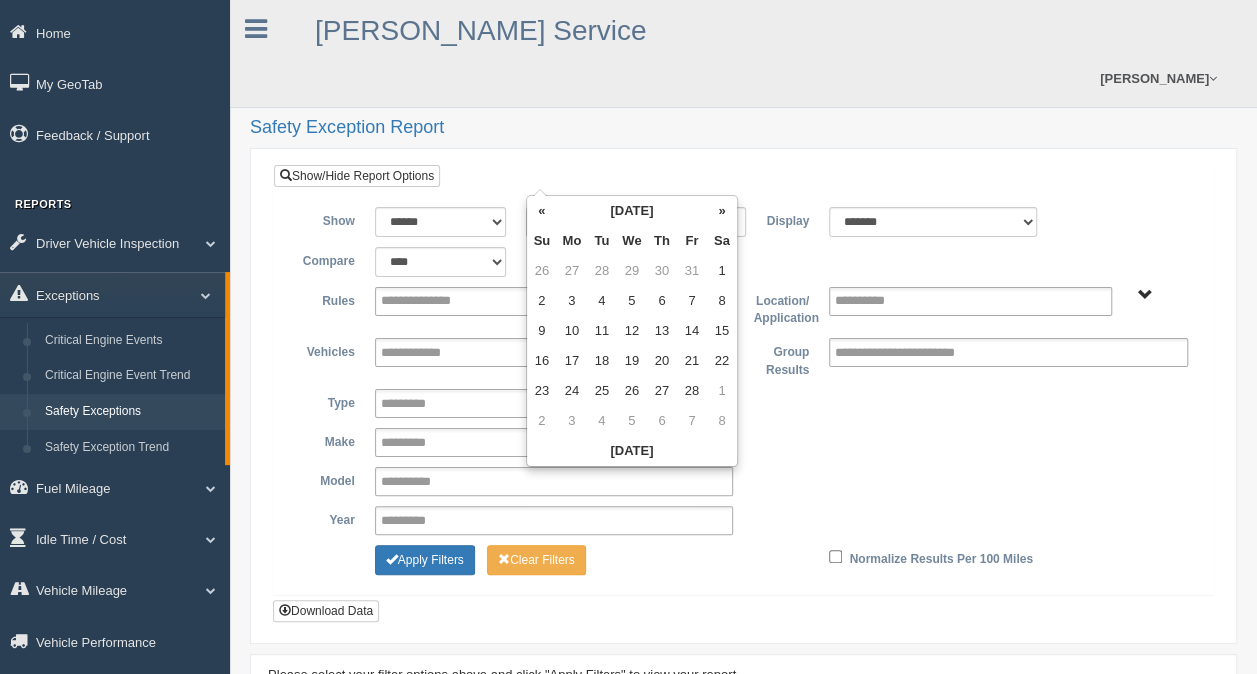 click on "«" at bounding box center [542, 211] 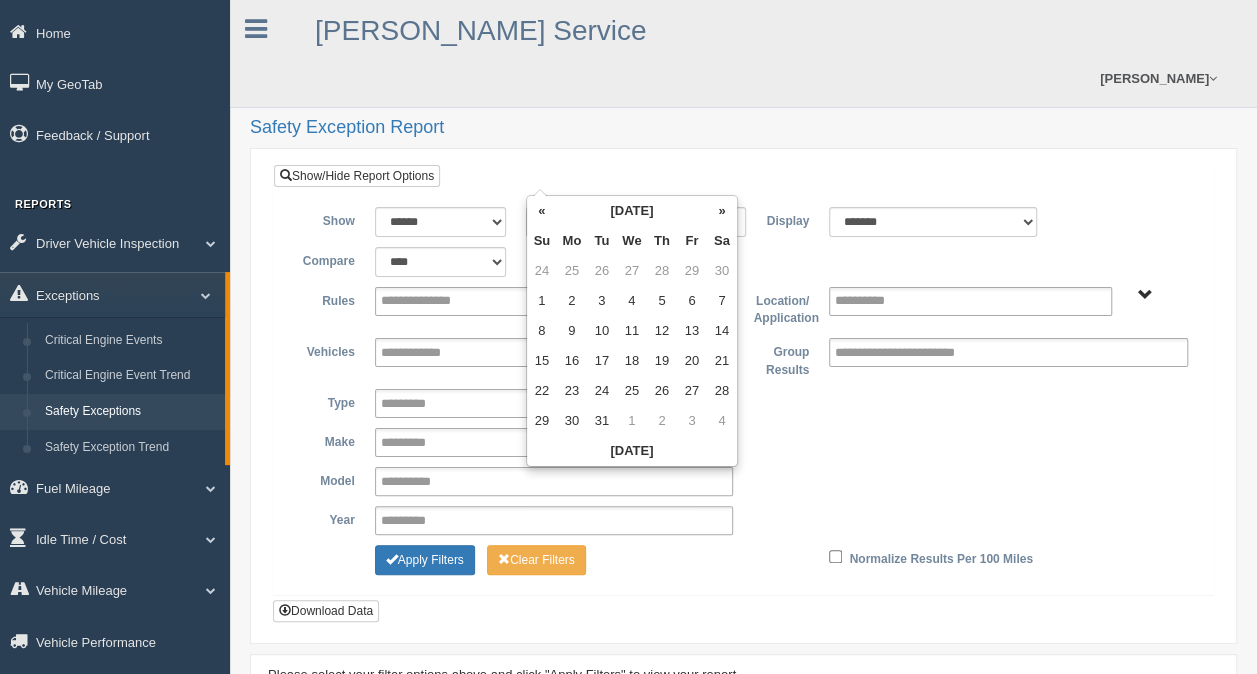 click on "«" at bounding box center [542, 211] 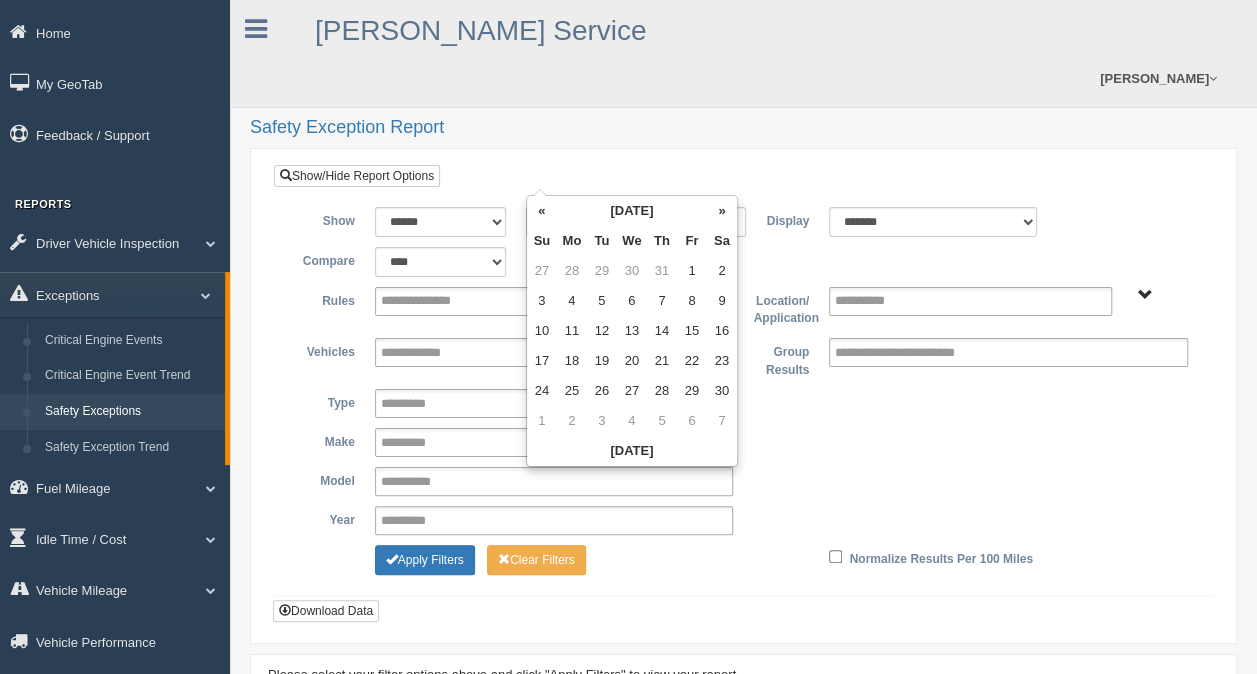 click on "«" at bounding box center [542, 211] 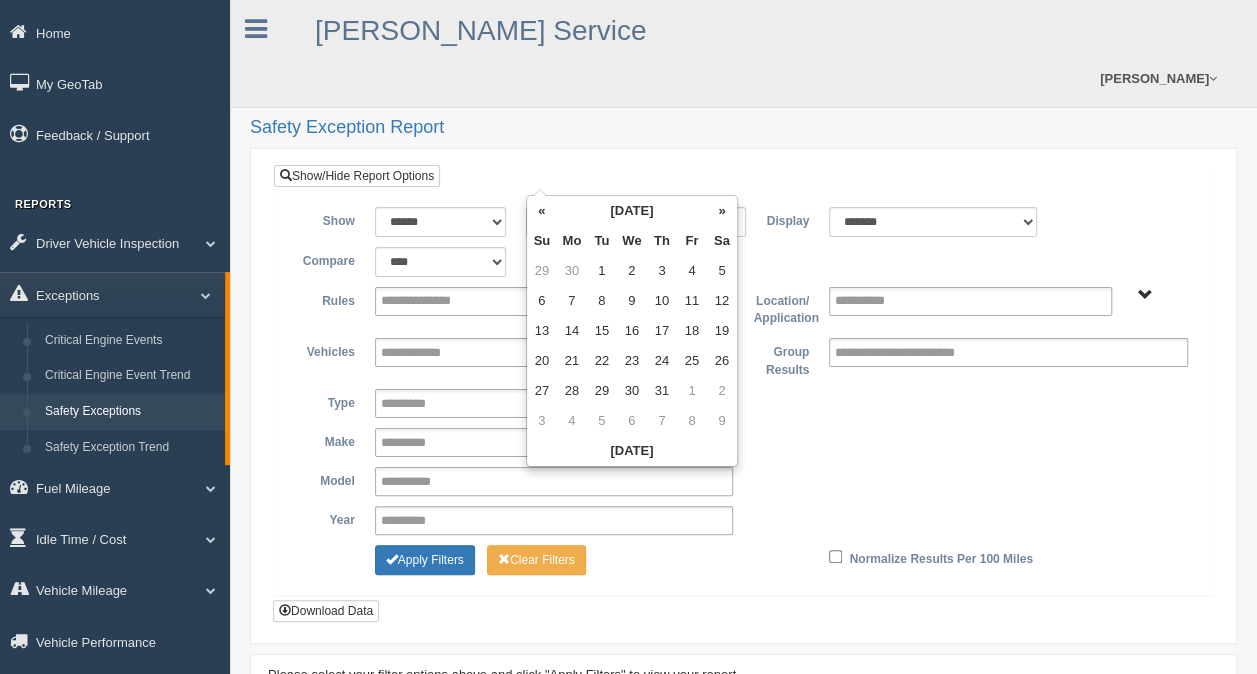 click on "«" at bounding box center [542, 211] 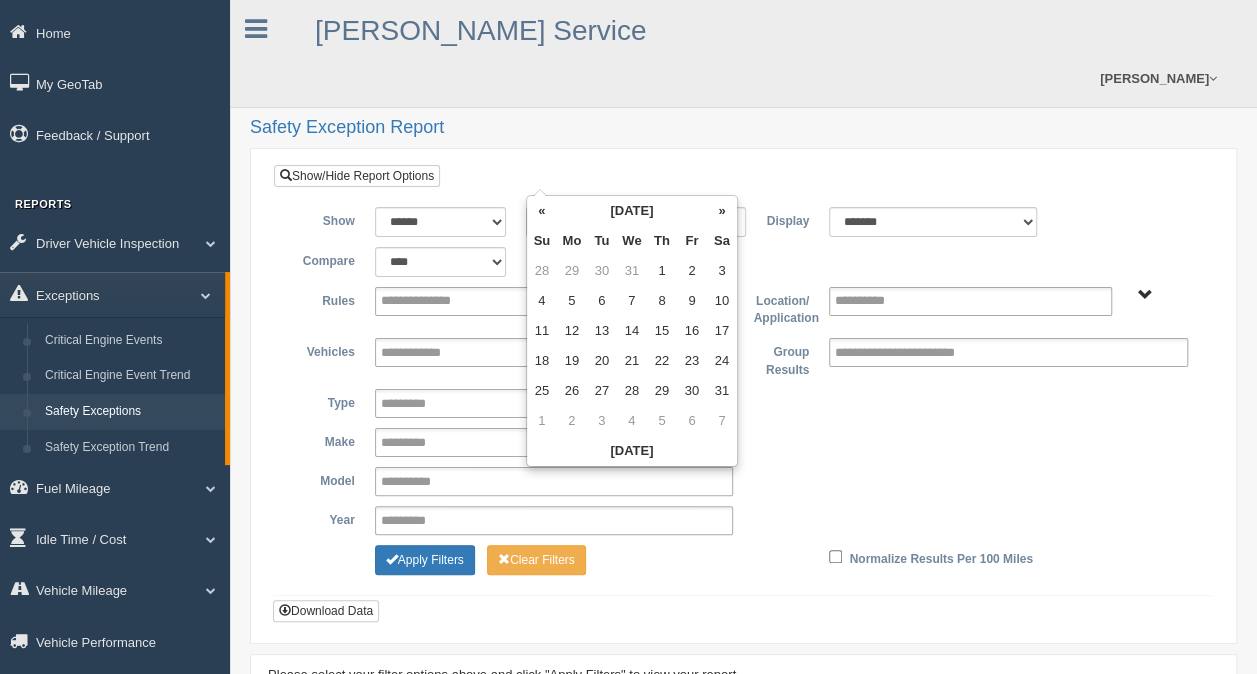 click on "«" at bounding box center [542, 211] 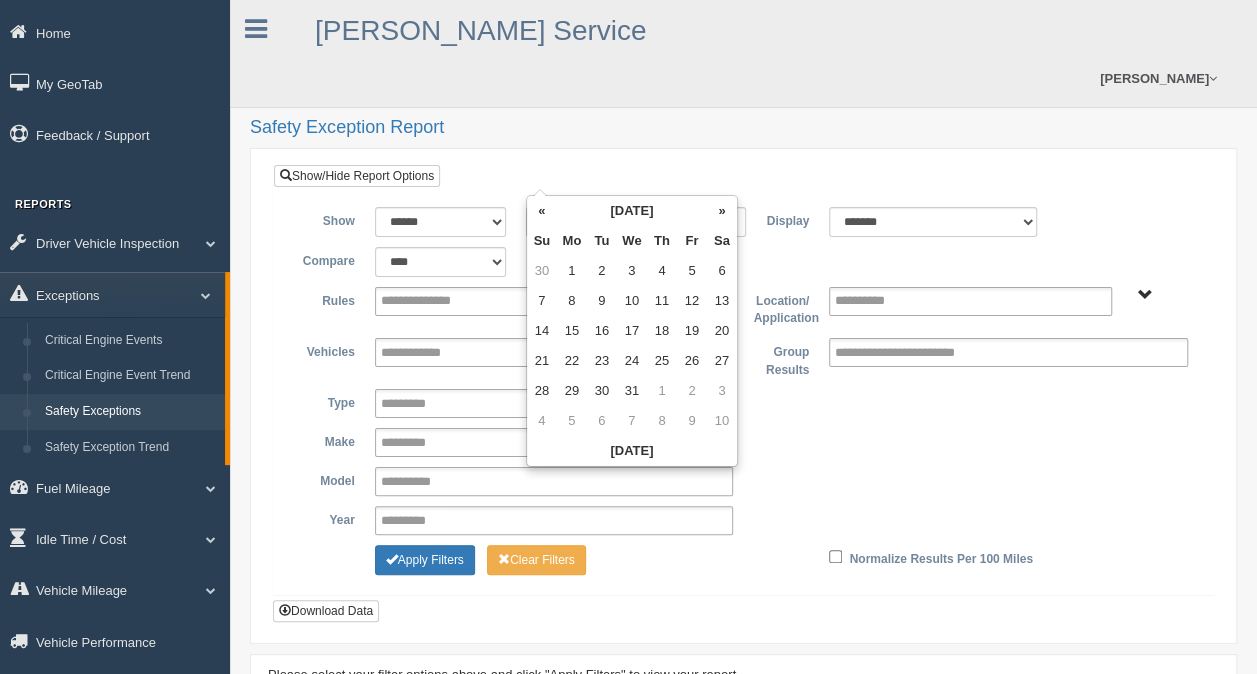 click on "«" at bounding box center (542, 211) 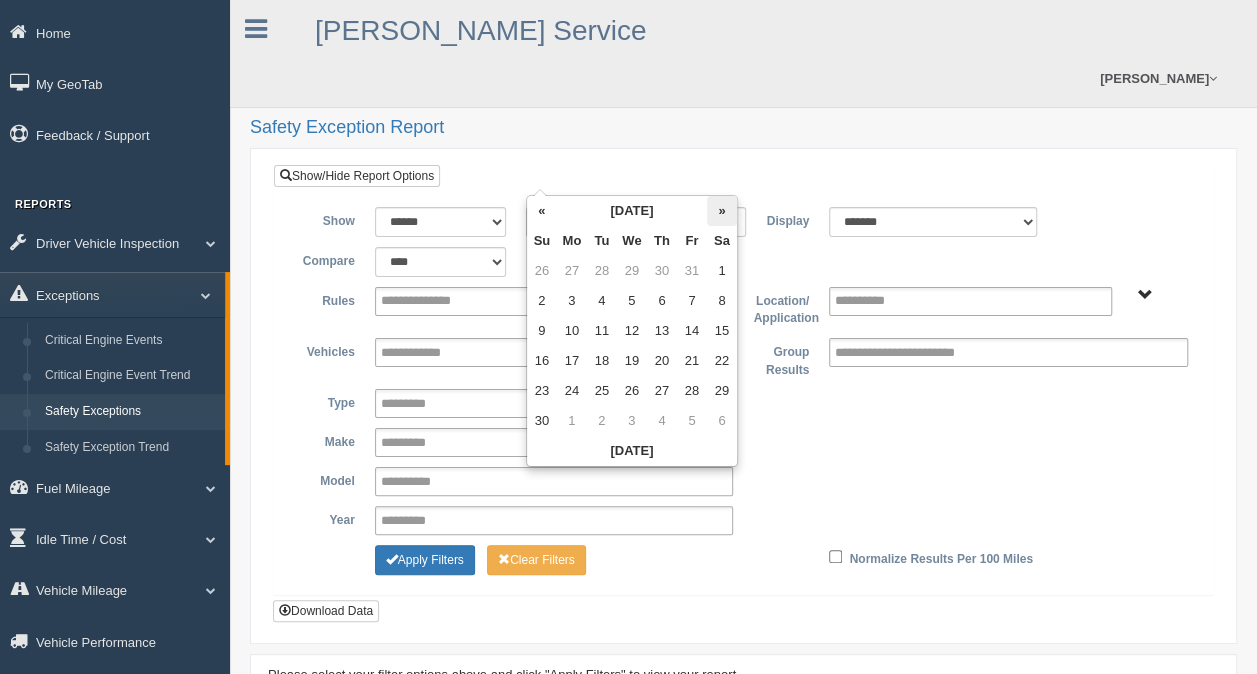 click on "»" at bounding box center [722, 211] 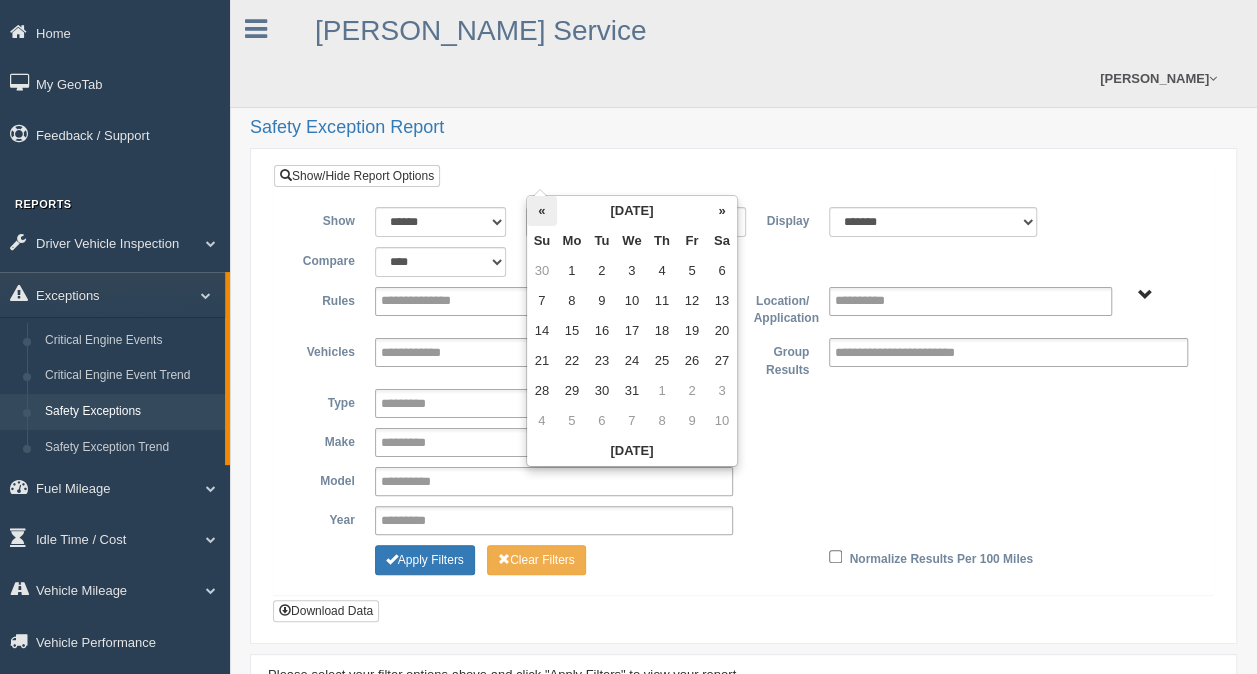 click on "«" at bounding box center [542, 211] 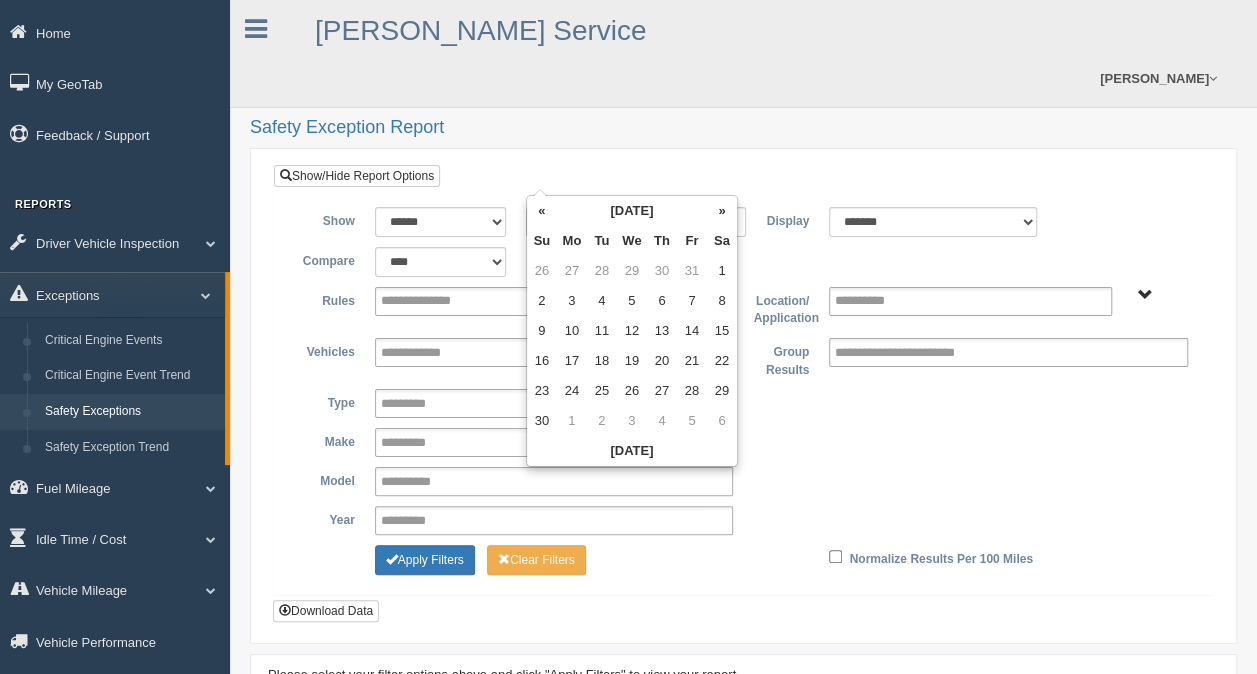 click on "«" at bounding box center [542, 211] 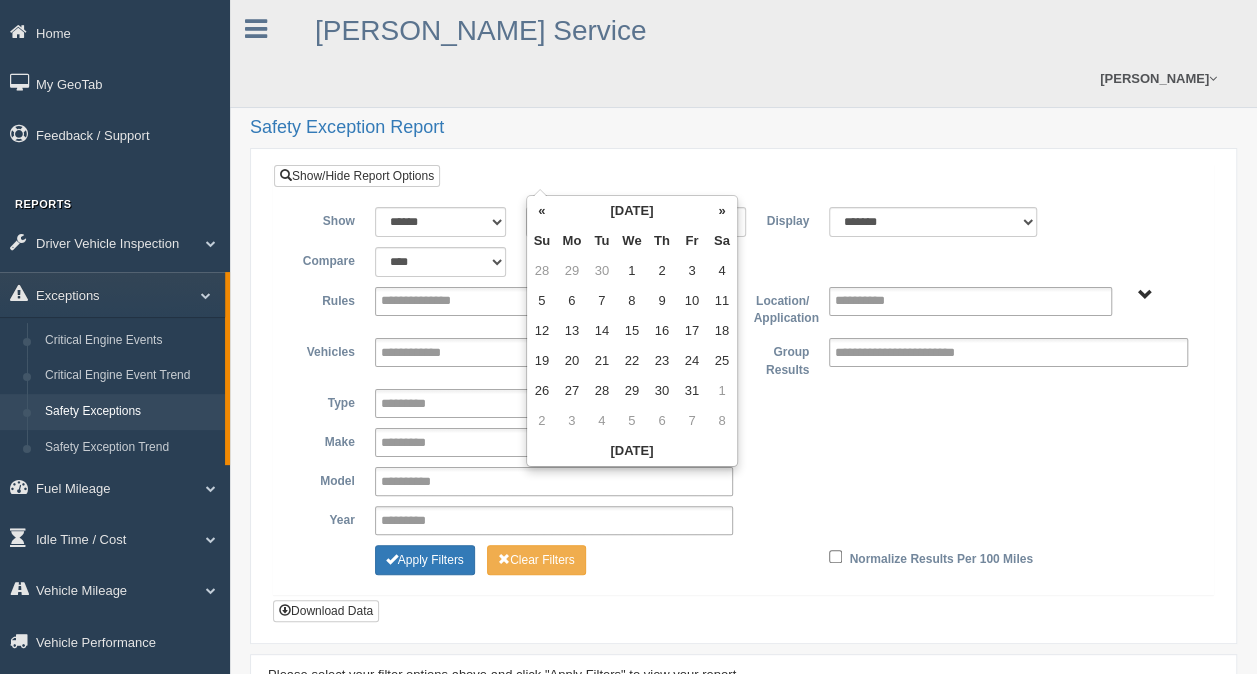 click on "«" at bounding box center [542, 211] 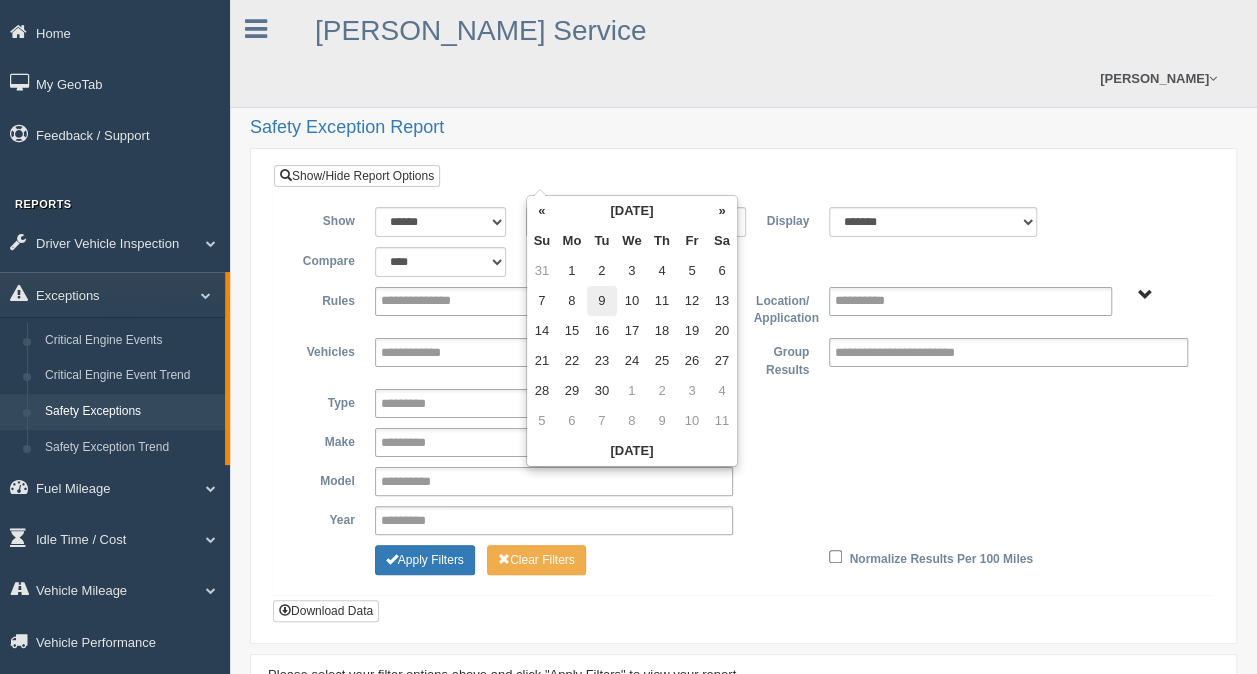 click on "9" at bounding box center [602, 301] 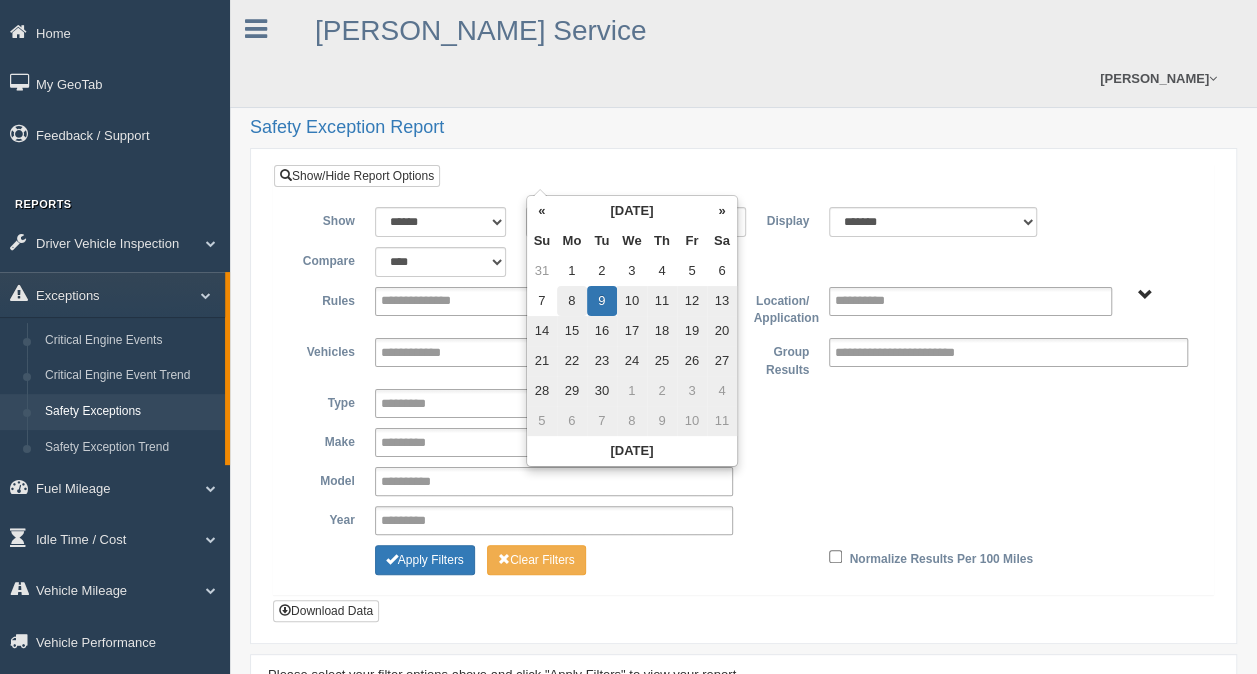 click on "8" at bounding box center [572, 301] 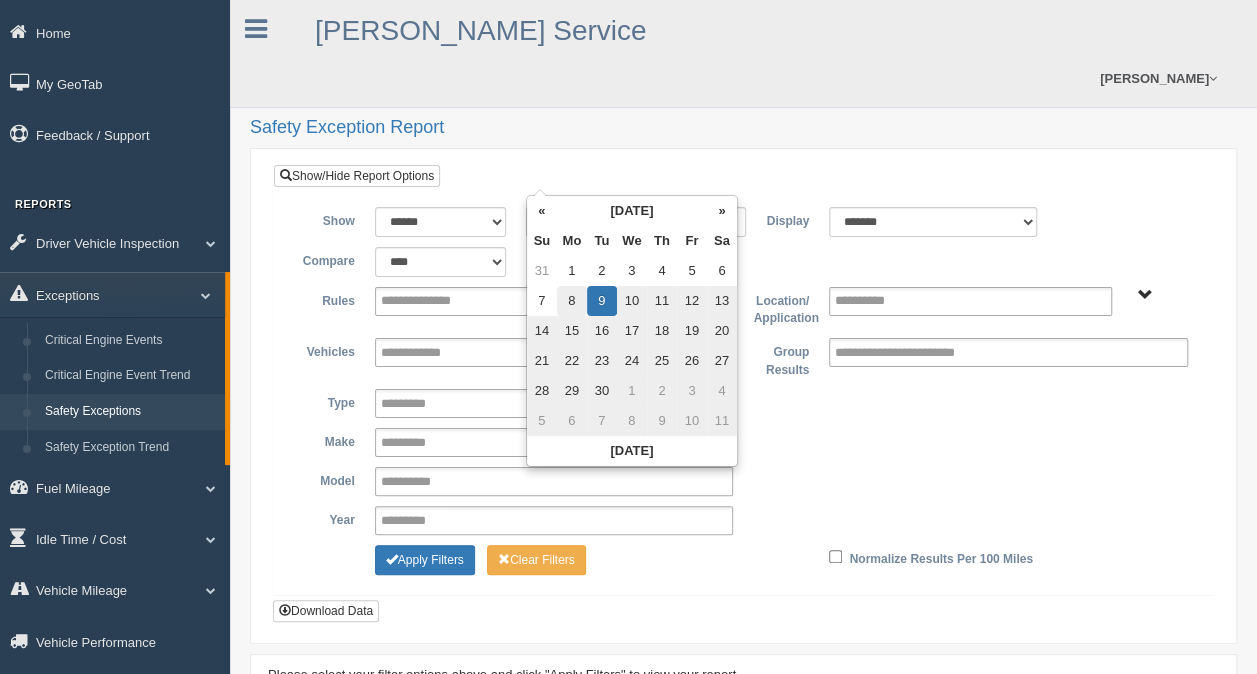 type on "**********" 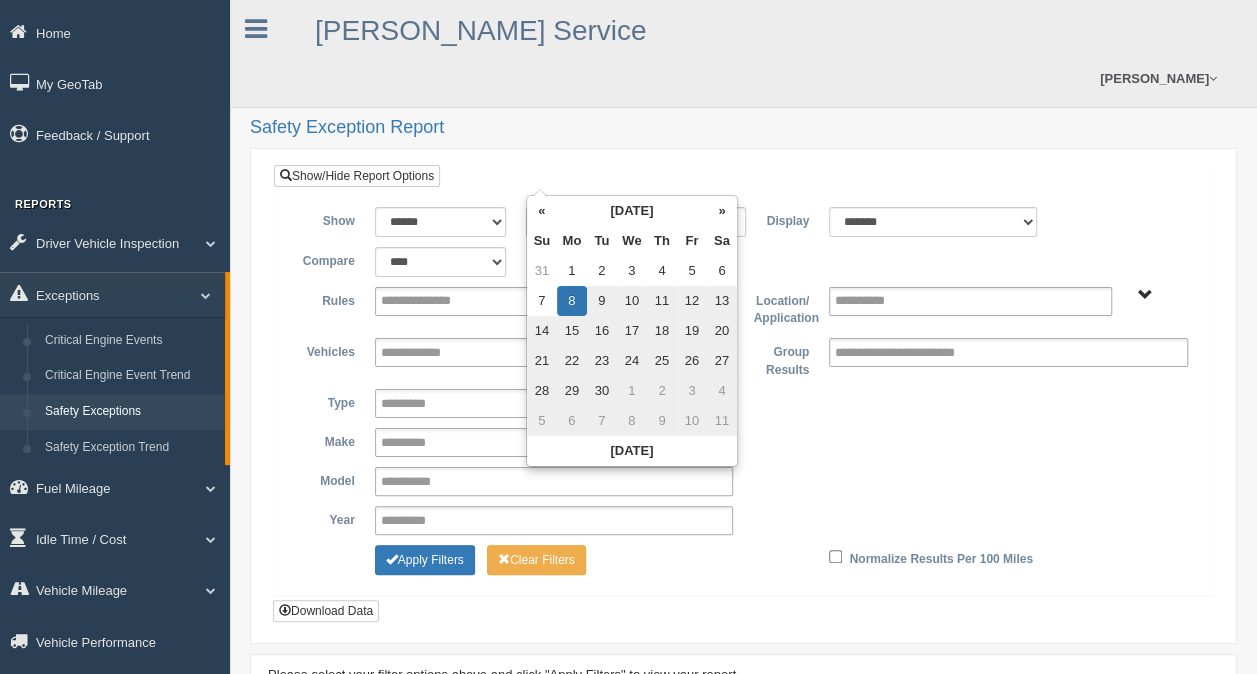 click on "**********" at bounding box center [743, 380] 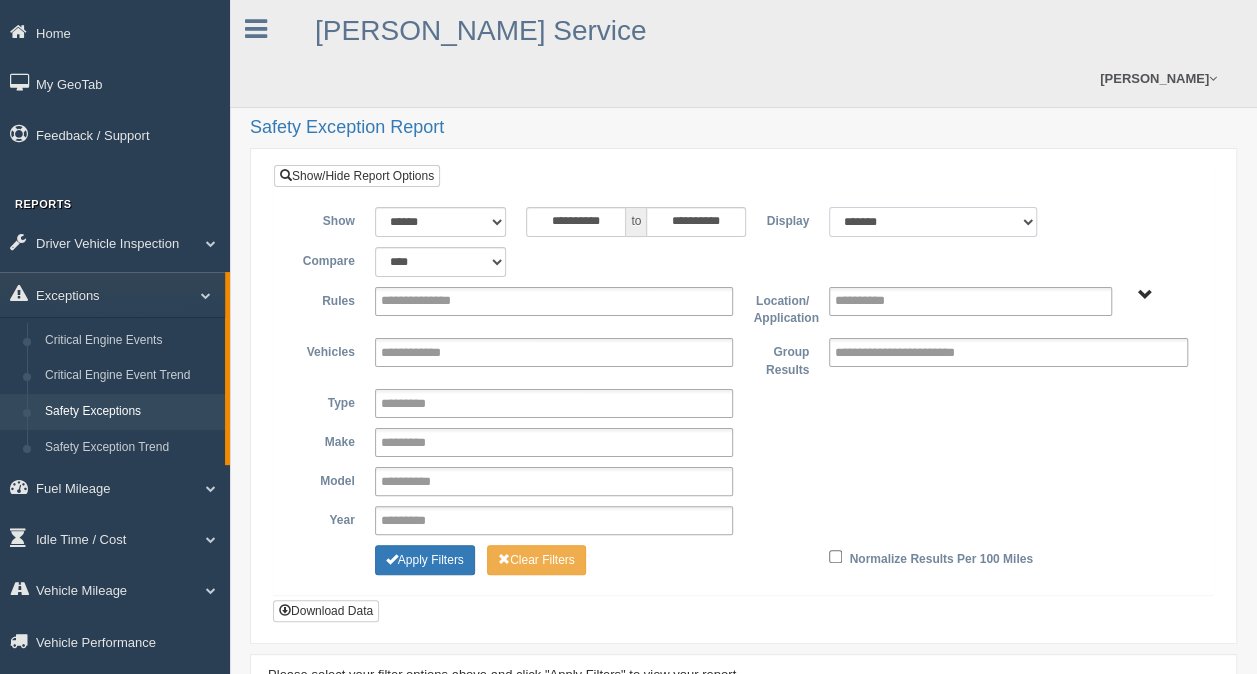 click on "*******
******" at bounding box center [933, 222] 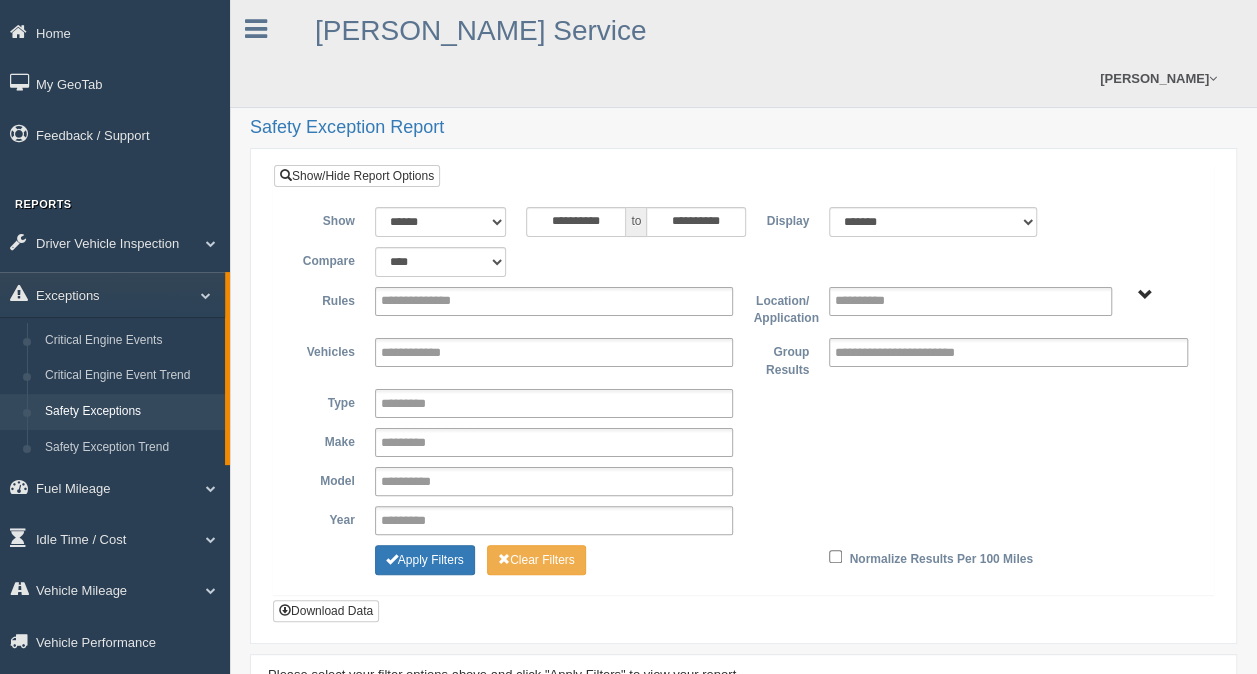type 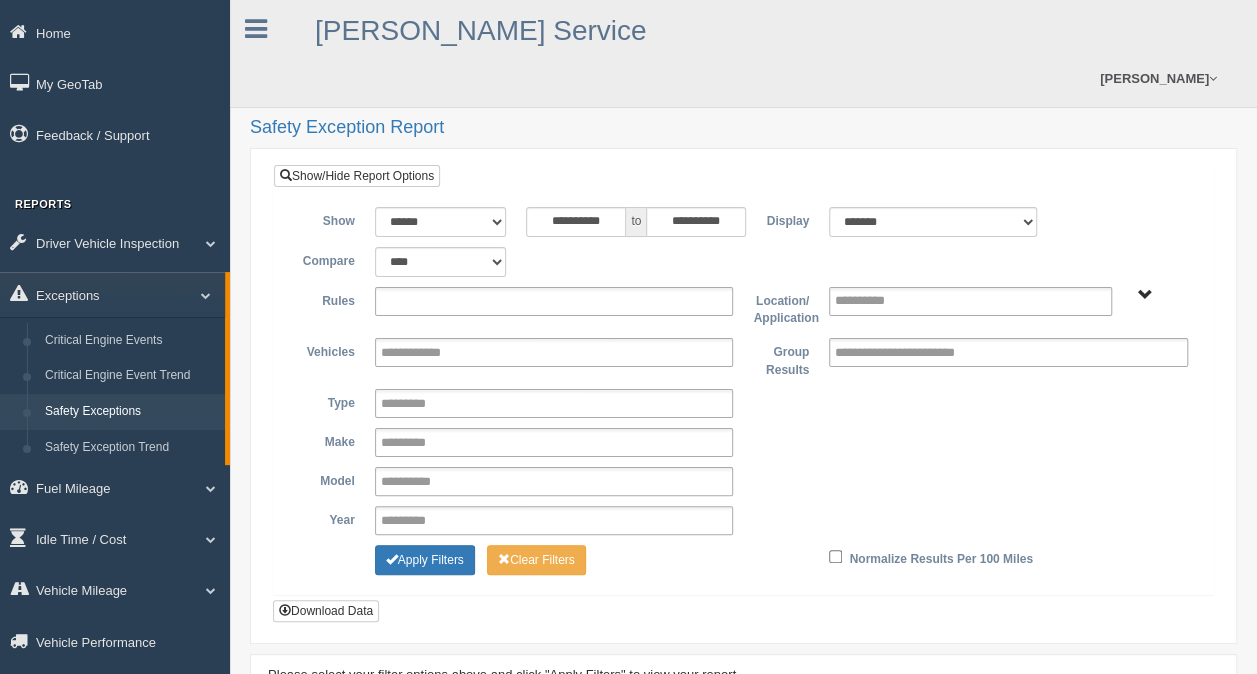 click at bounding box center [434, 301] 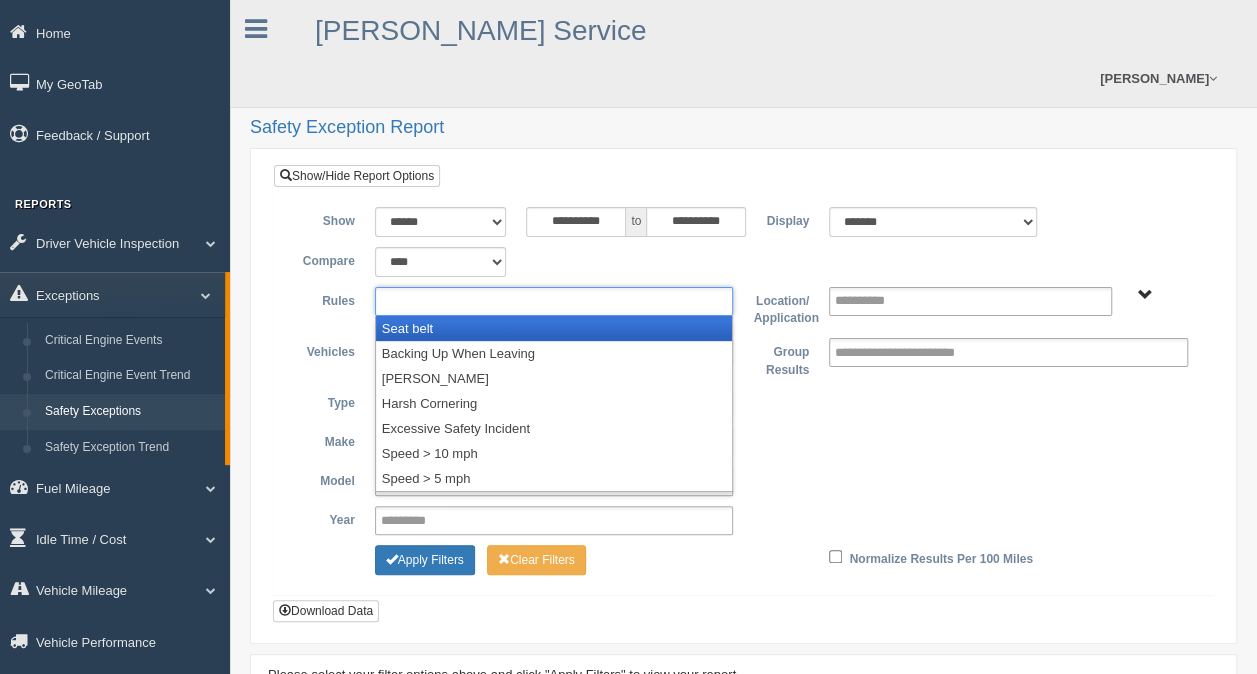 click on "Seat belt" at bounding box center [554, 328] 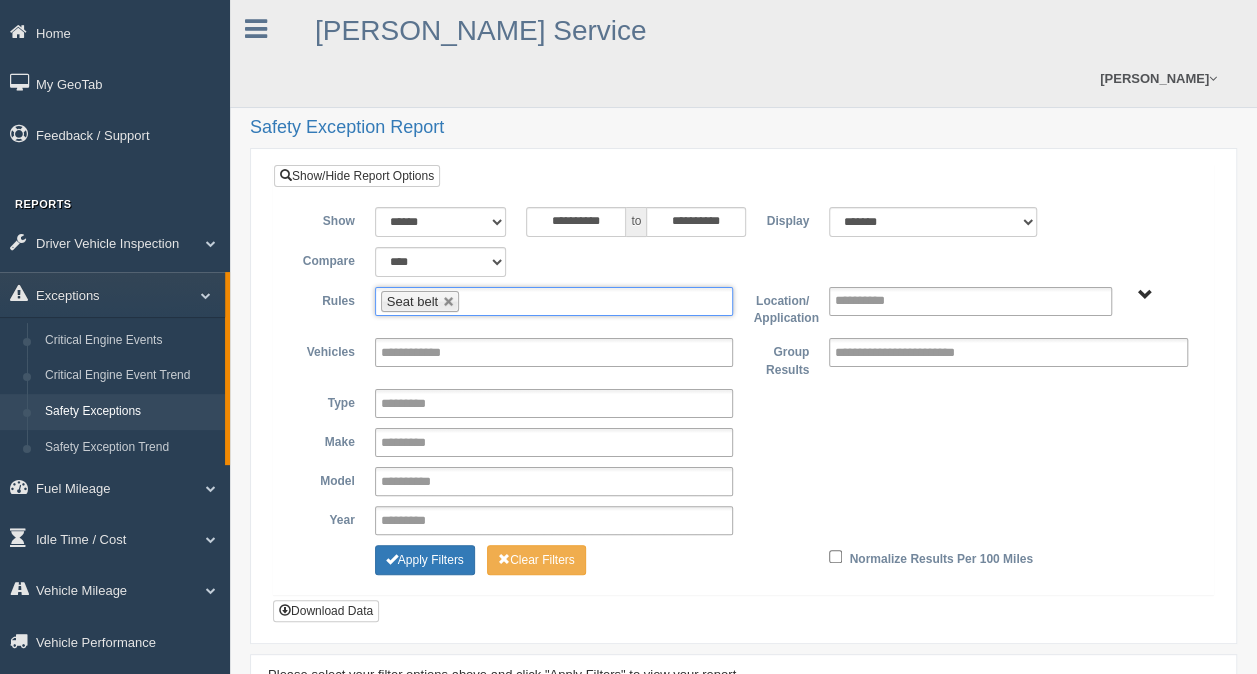 click on "Seat belt" at bounding box center [554, 301] 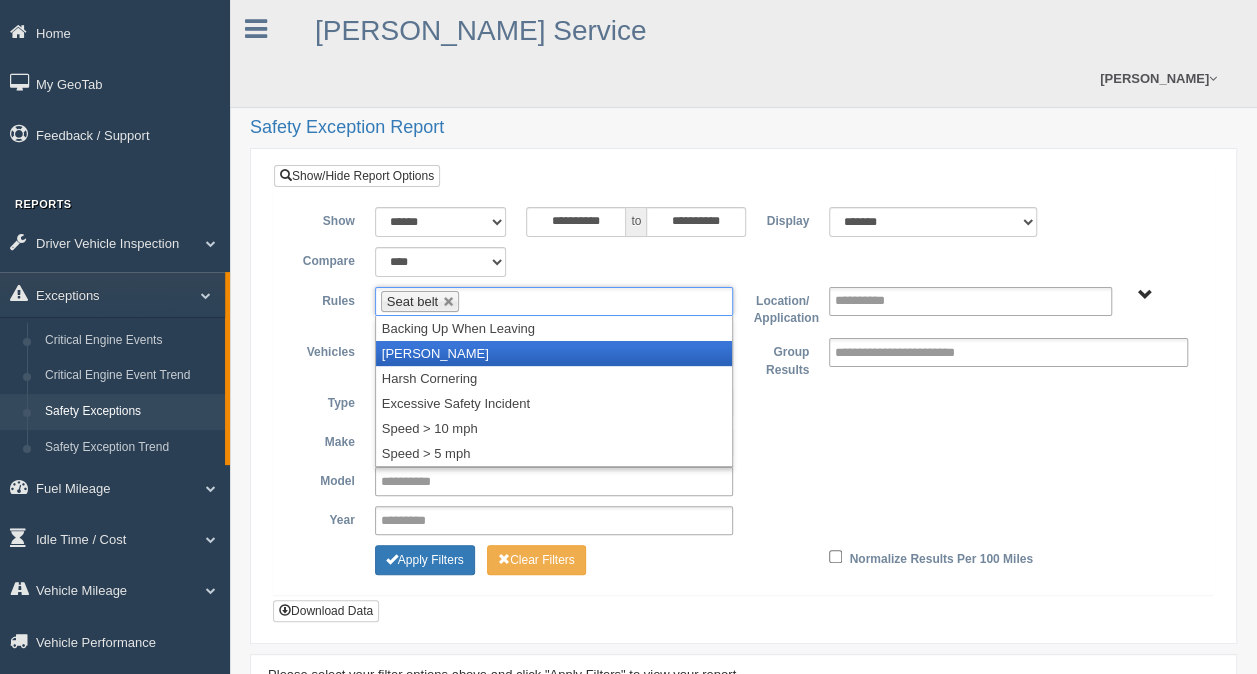 click on "Harsh Braking" at bounding box center (554, 353) 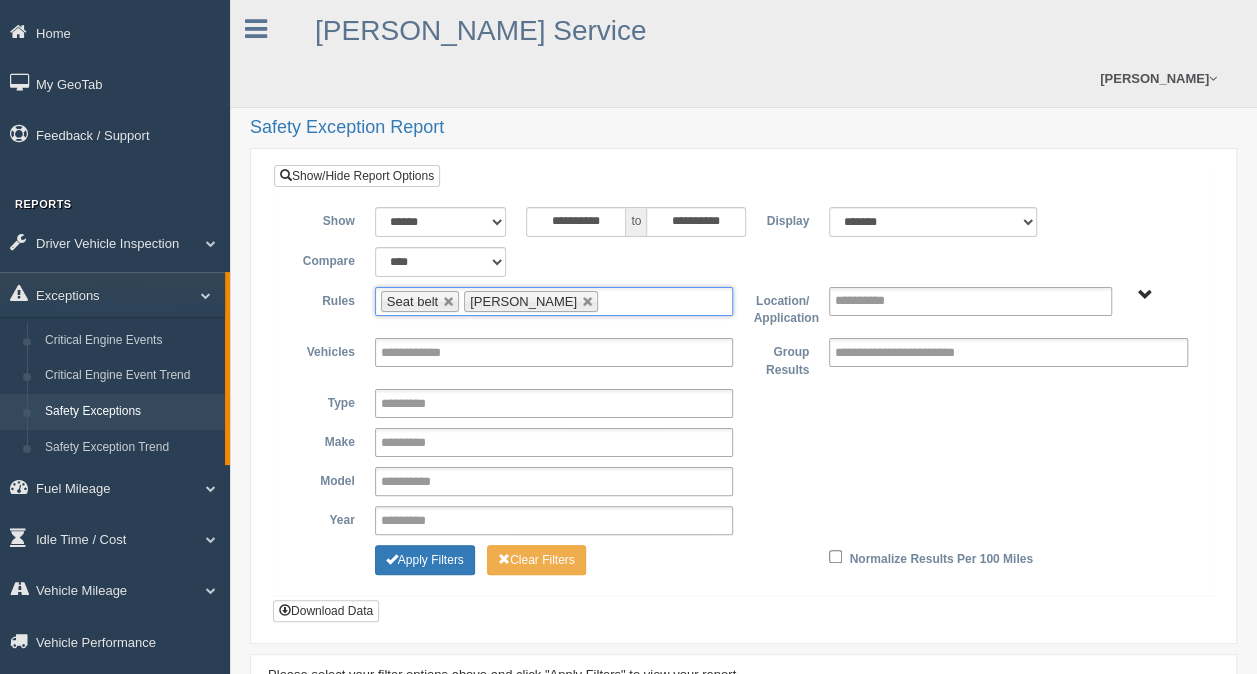 click at bounding box center [615, 301] 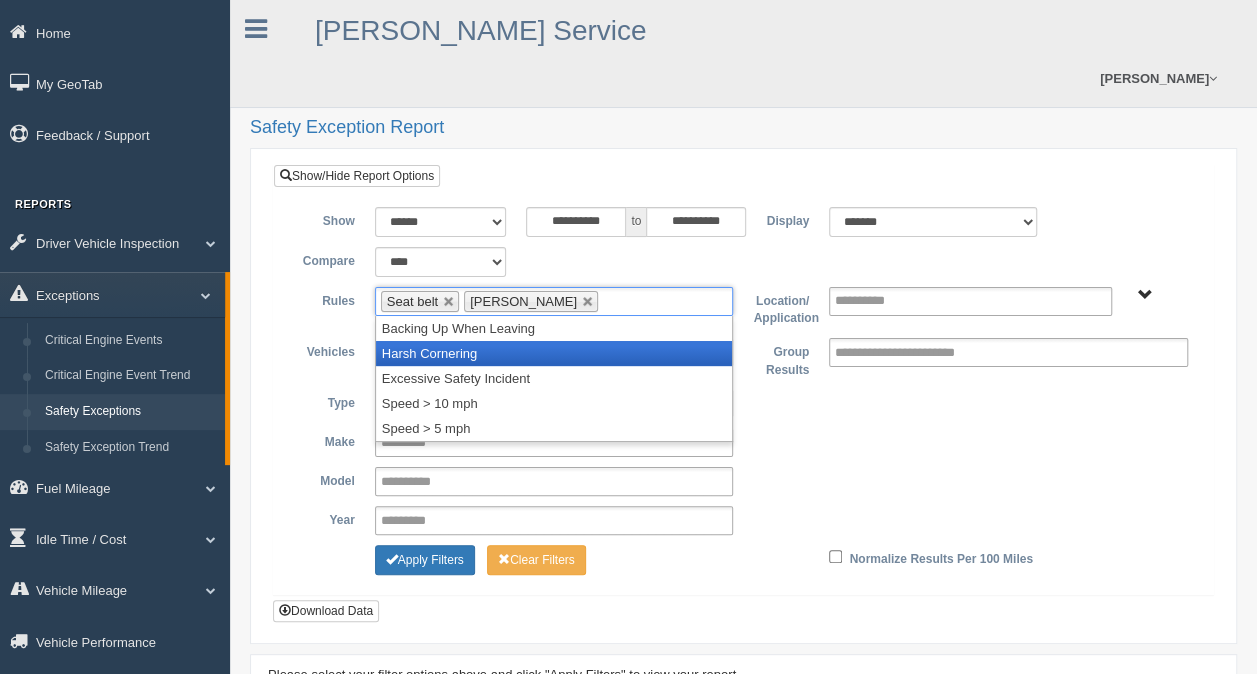 click on "Harsh Cornering" at bounding box center (554, 353) 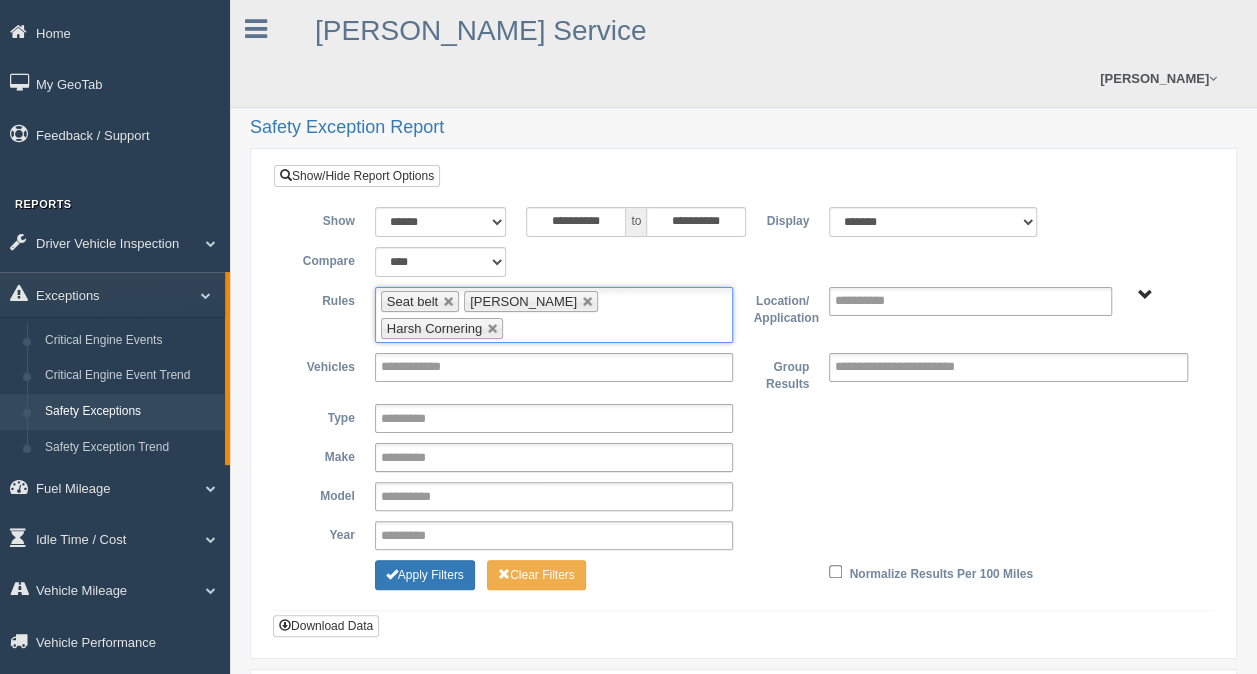 click at bounding box center (520, 328) 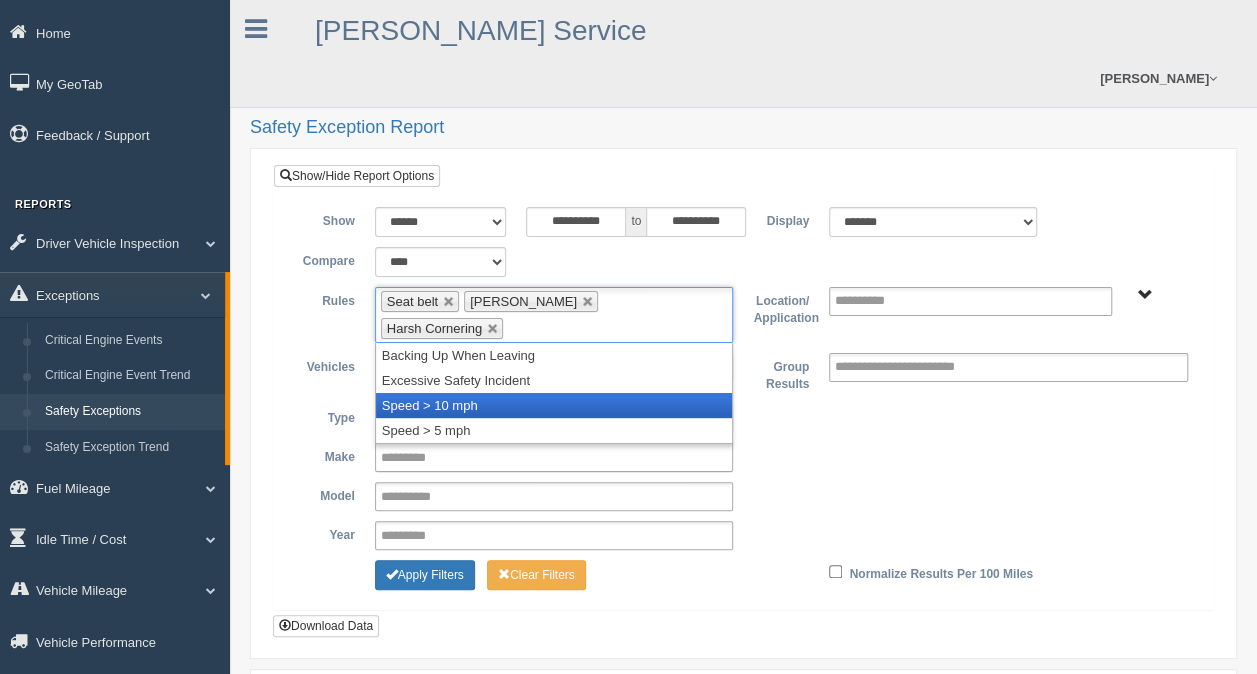 click on "Speed > 10 mph" at bounding box center [554, 405] 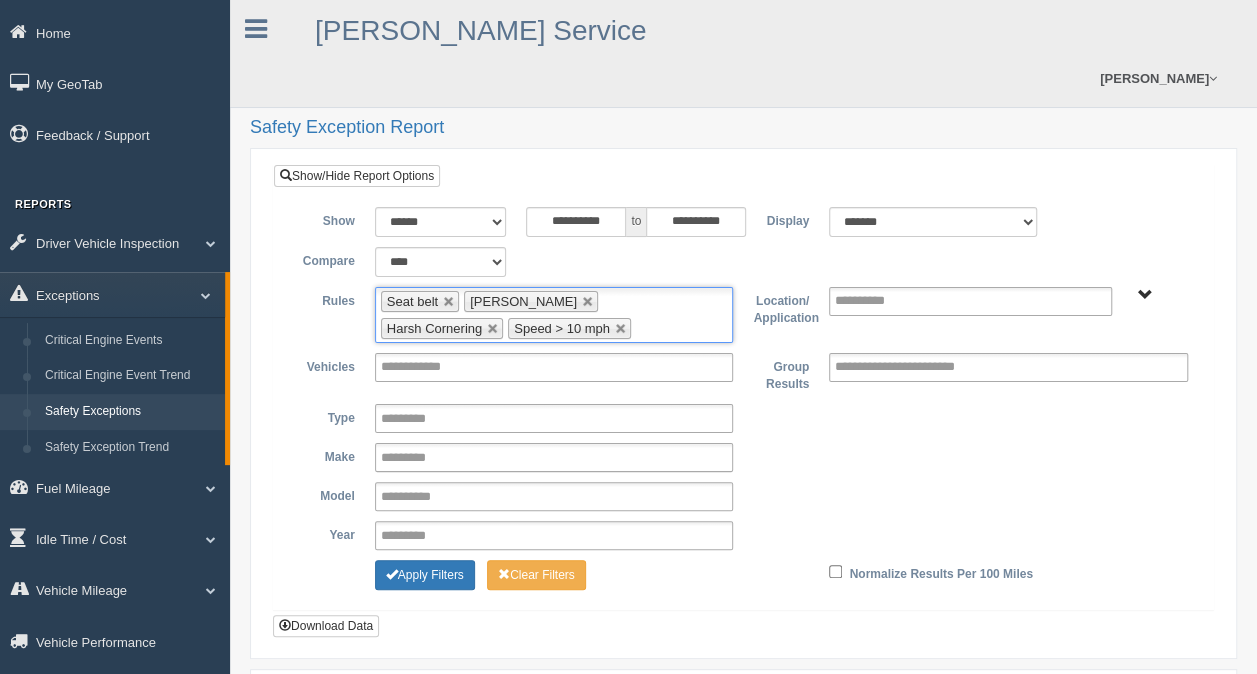click on "Seat belt Harsh Braking Harsh Cornering Speed > 10 mph" at bounding box center [554, 315] 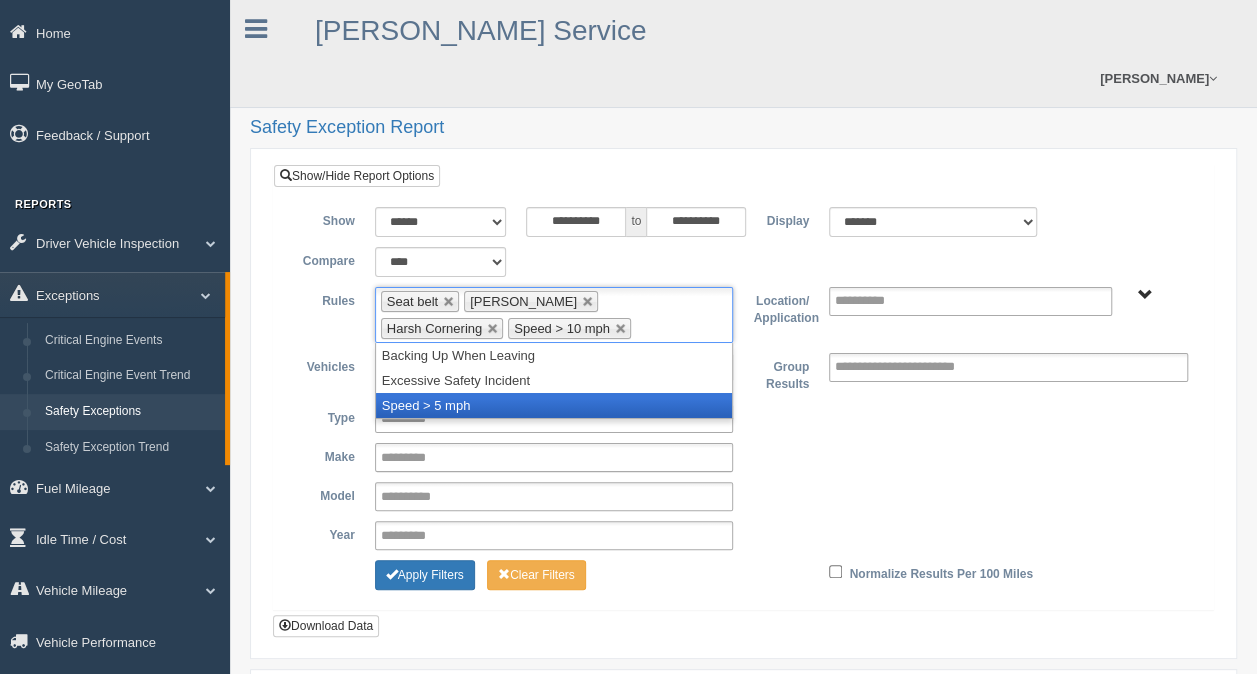 click on "Speed > 5 mph" at bounding box center (554, 405) 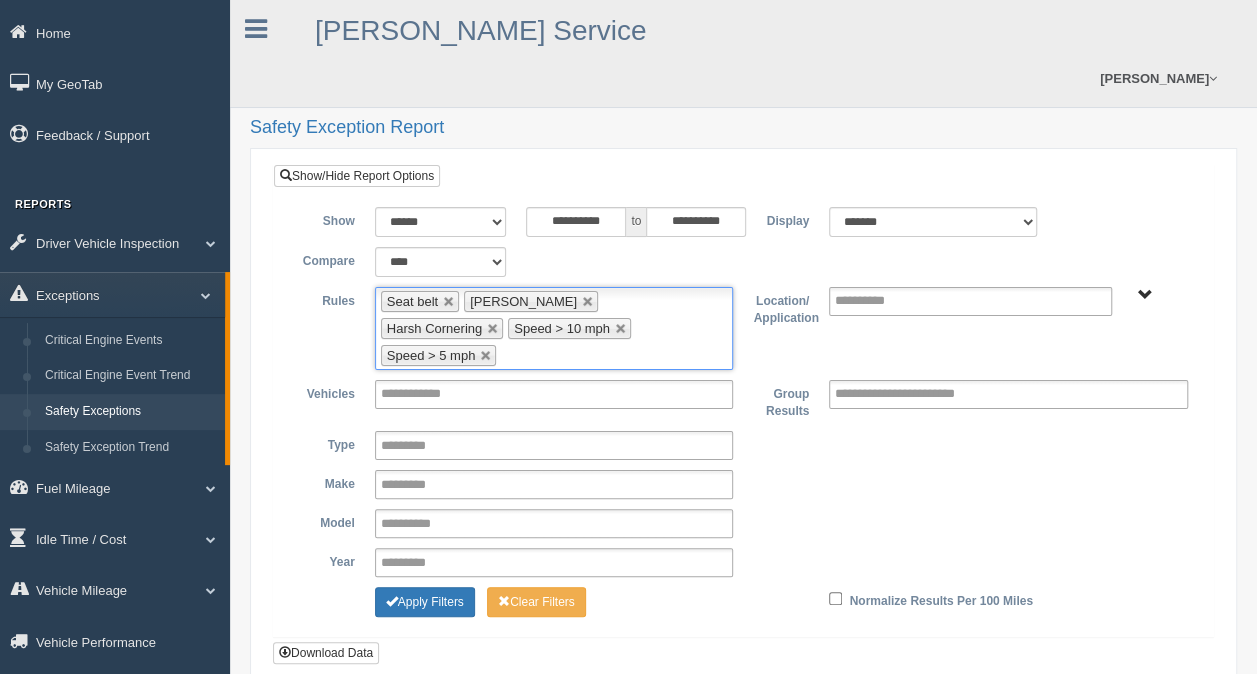 type 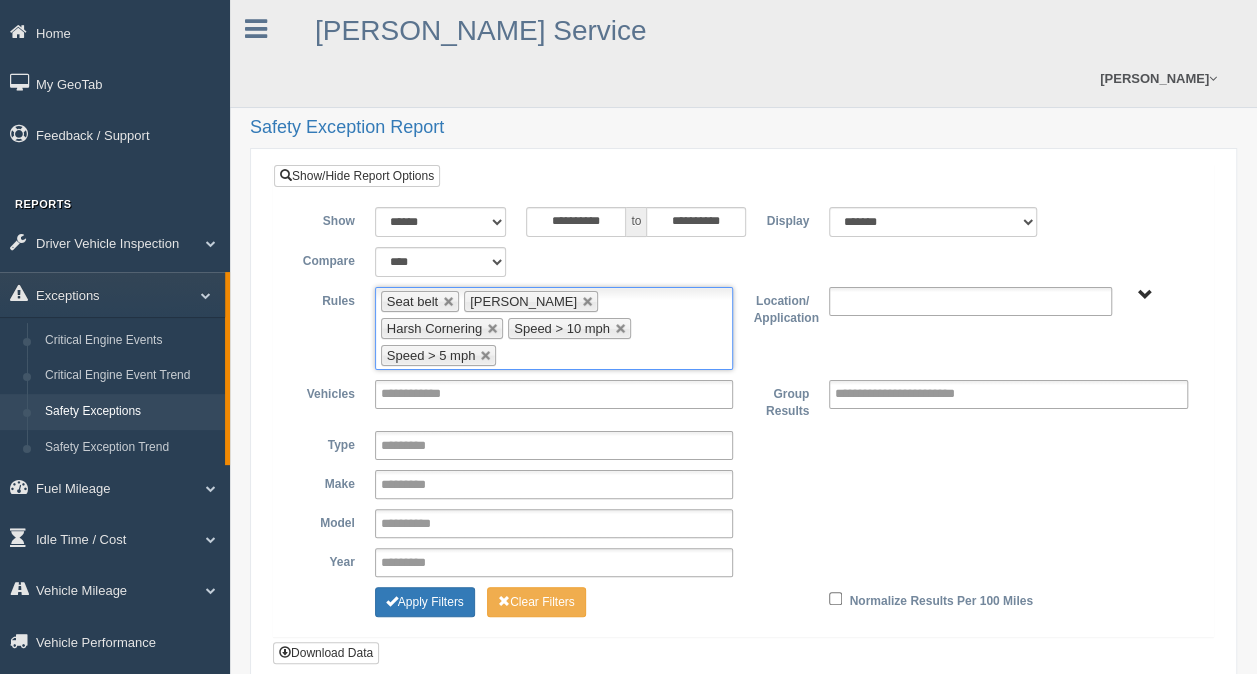 click at bounding box center (878, 301) 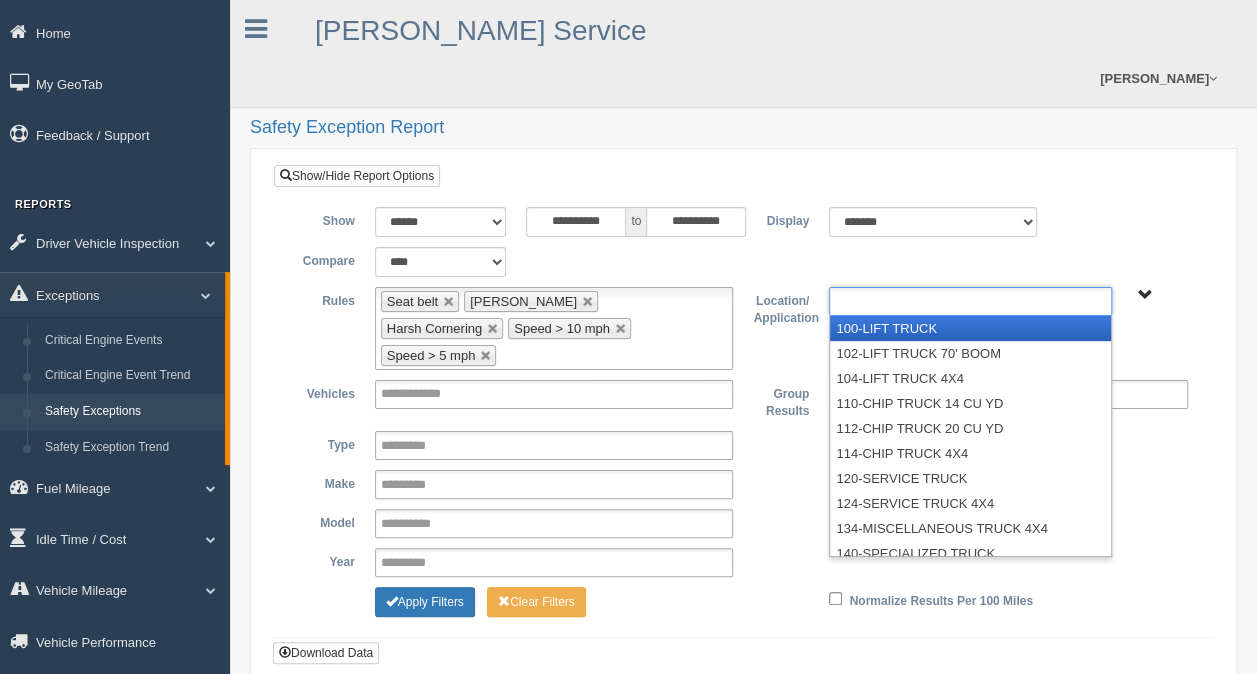 click at bounding box center (878, 301) 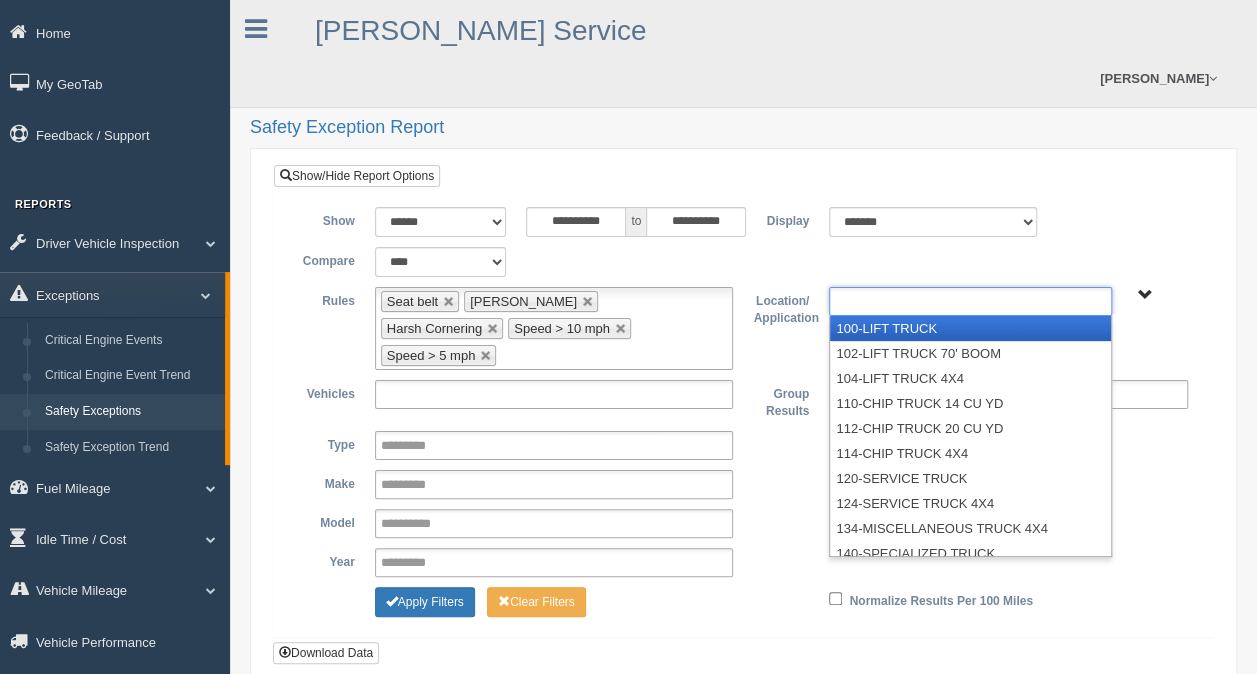 click at bounding box center [554, 394] 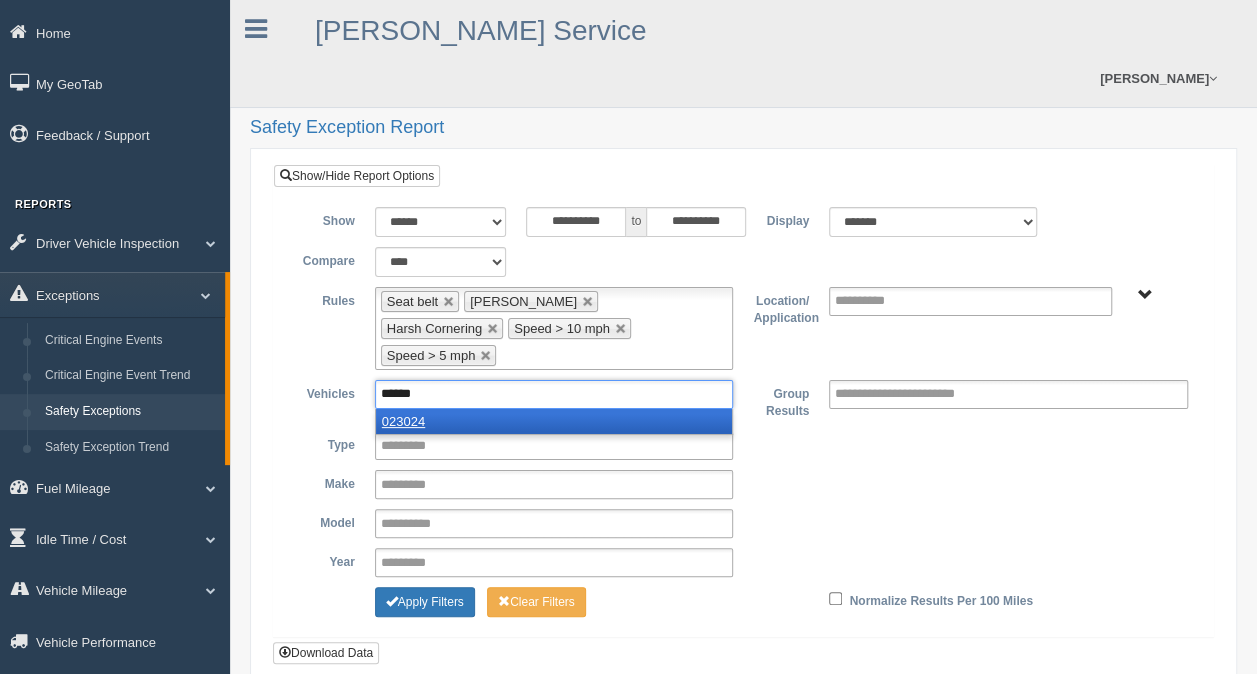 type on "******" 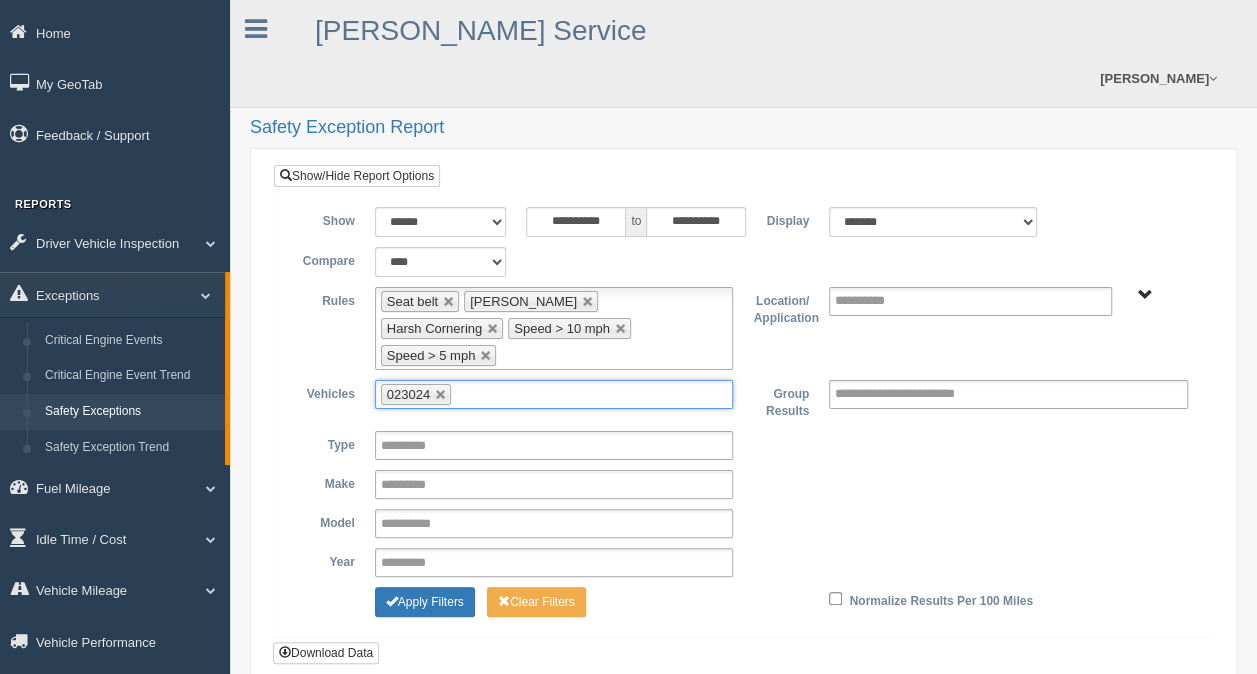 click on "Normalize Results Per 100 Miles" at bounding box center [970, 599] 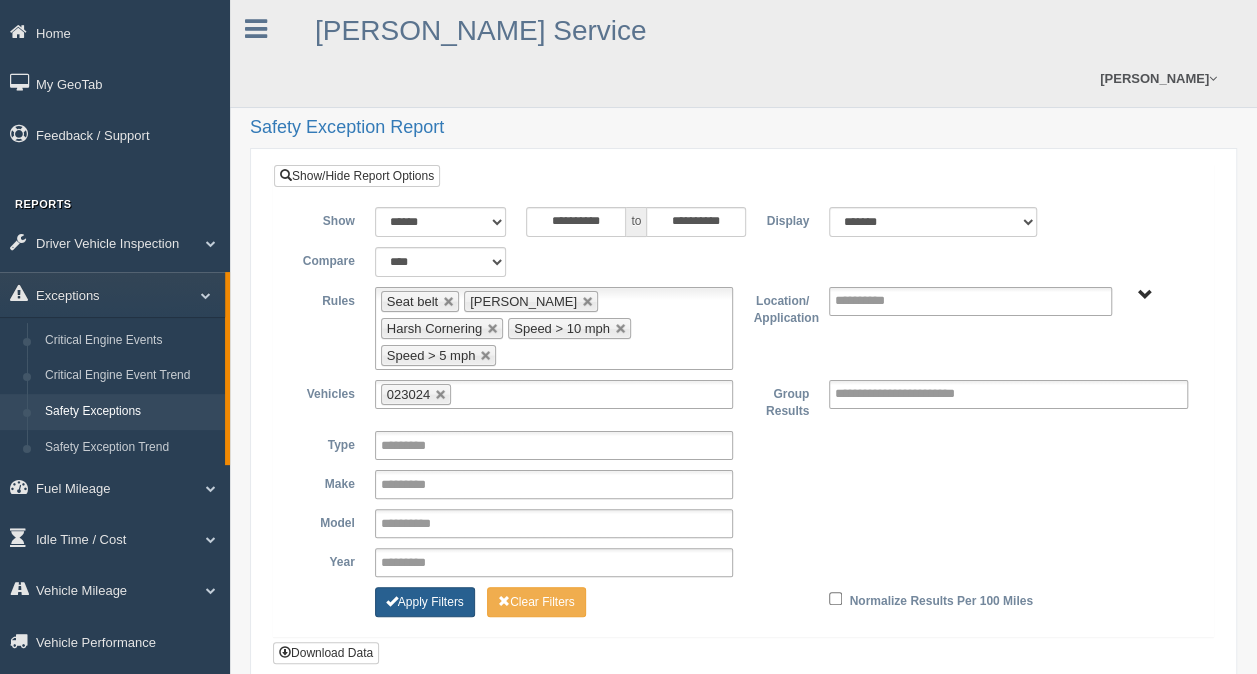 click on "Apply Filters" at bounding box center [425, 602] 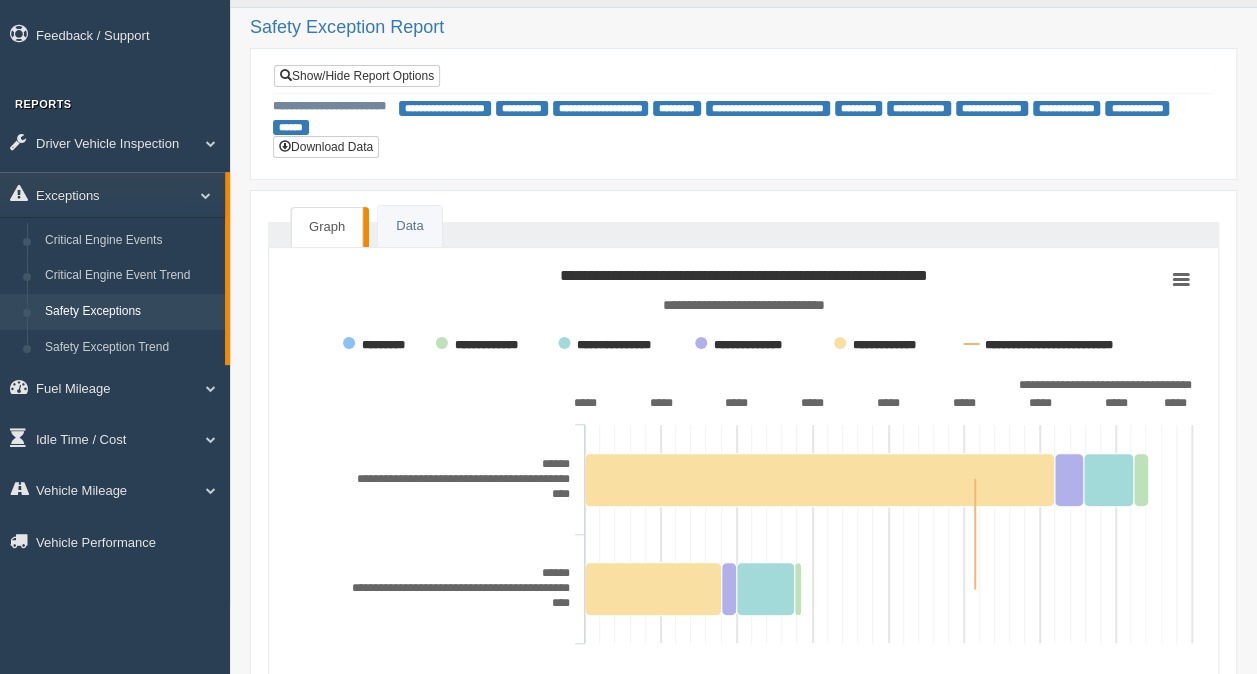 scroll, scrollTop: 173, scrollLeft: 0, axis: vertical 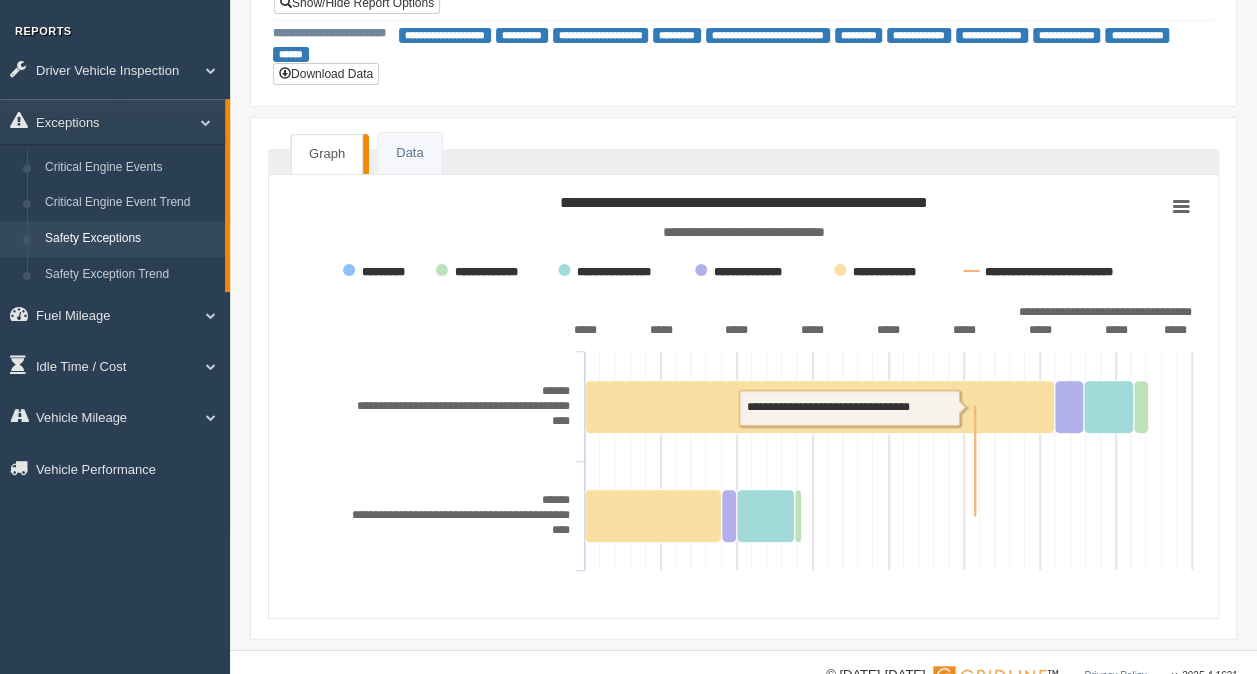 click 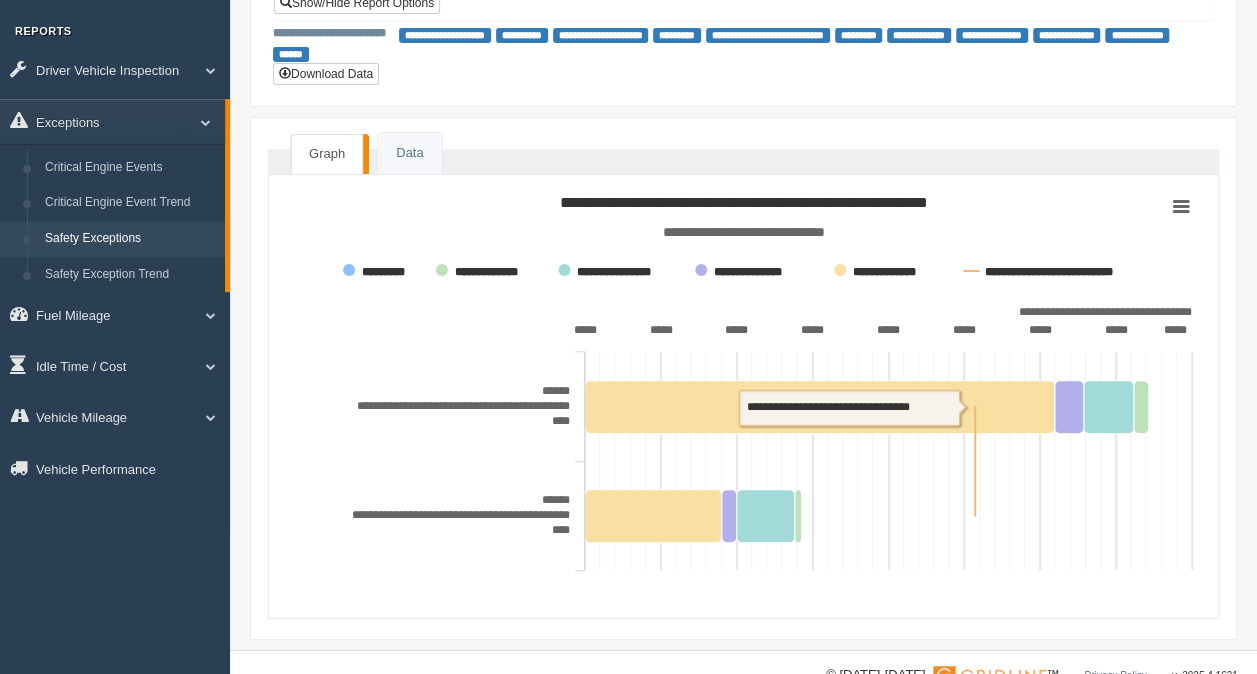 click 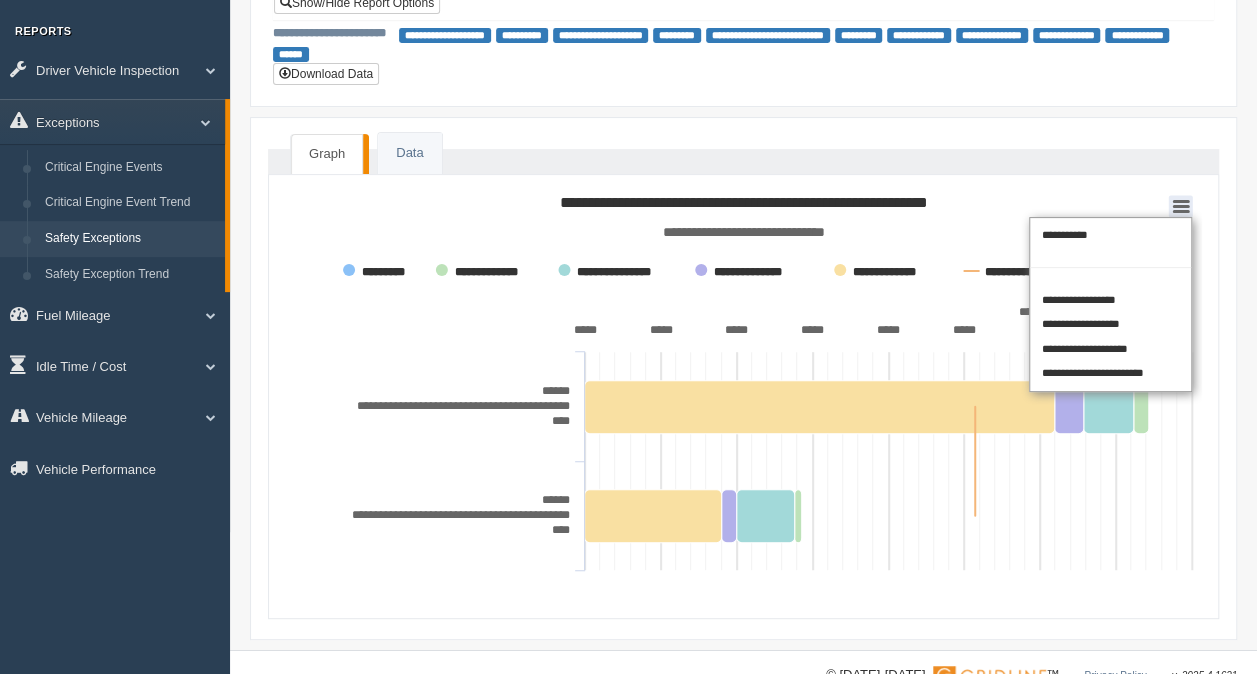 click on "**********" at bounding box center [1110, 304] 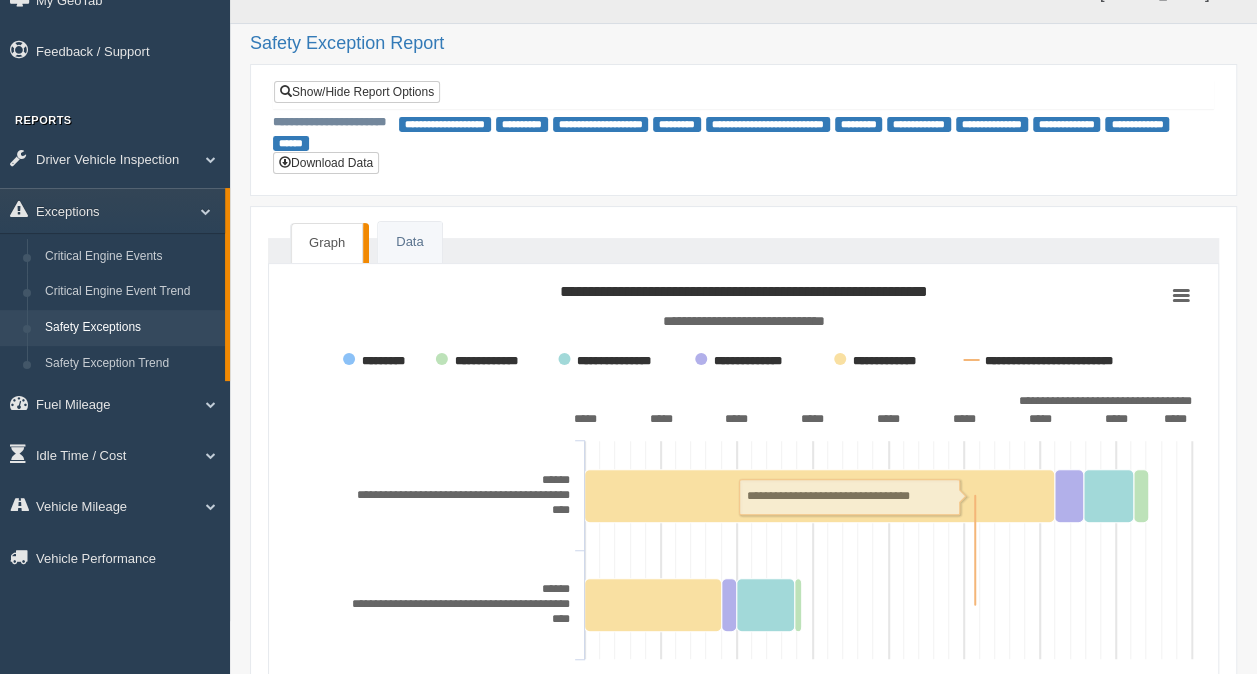 scroll, scrollTop: 0, scrollLeft: 0, axis: both 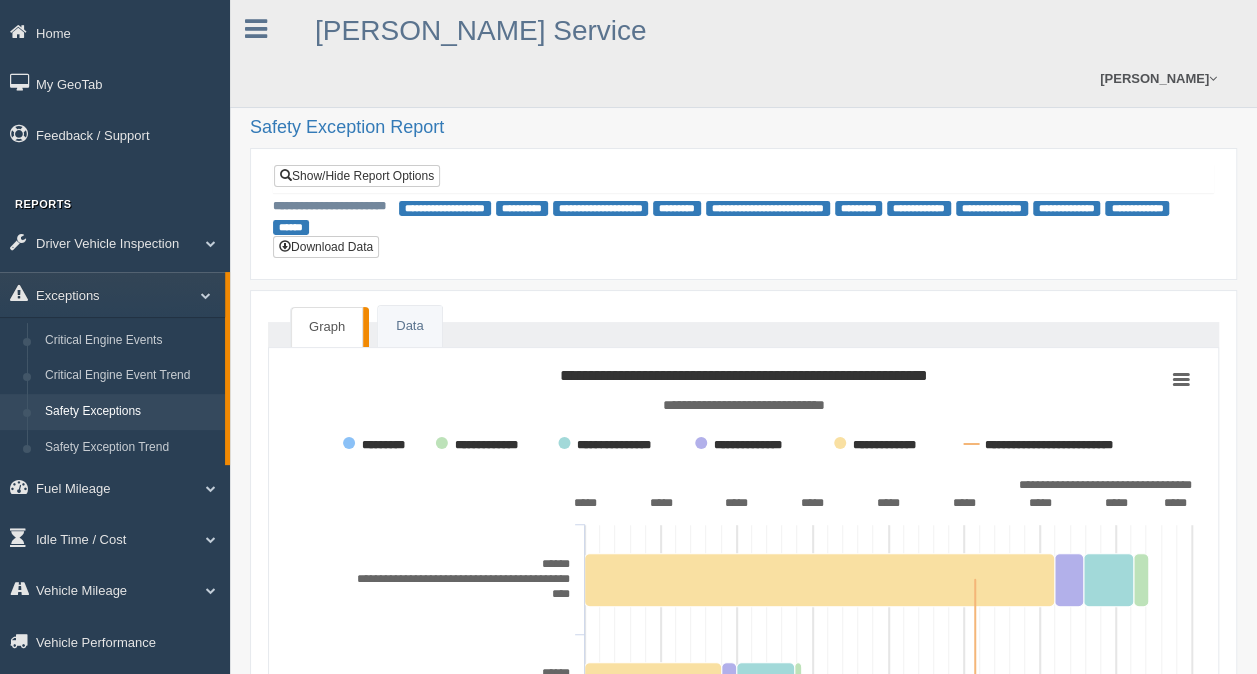 click on "**********" at bounding box center [743, 551] 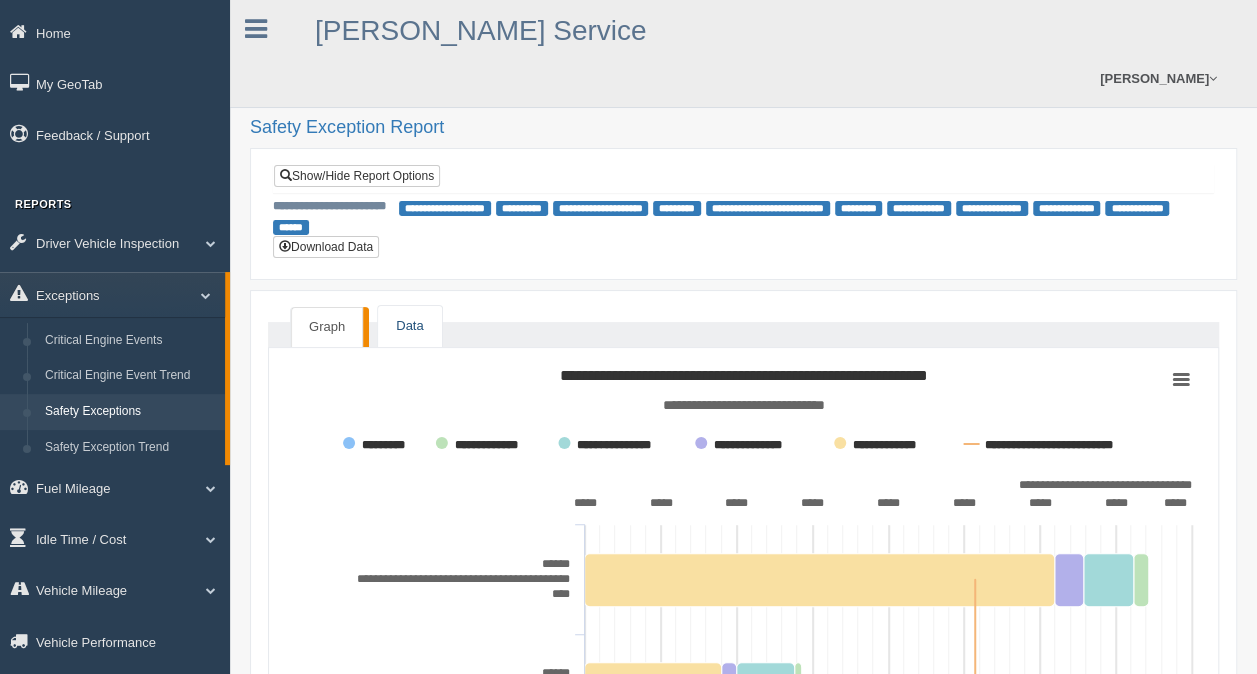 click on "Data" at bounding box center [409, 326] 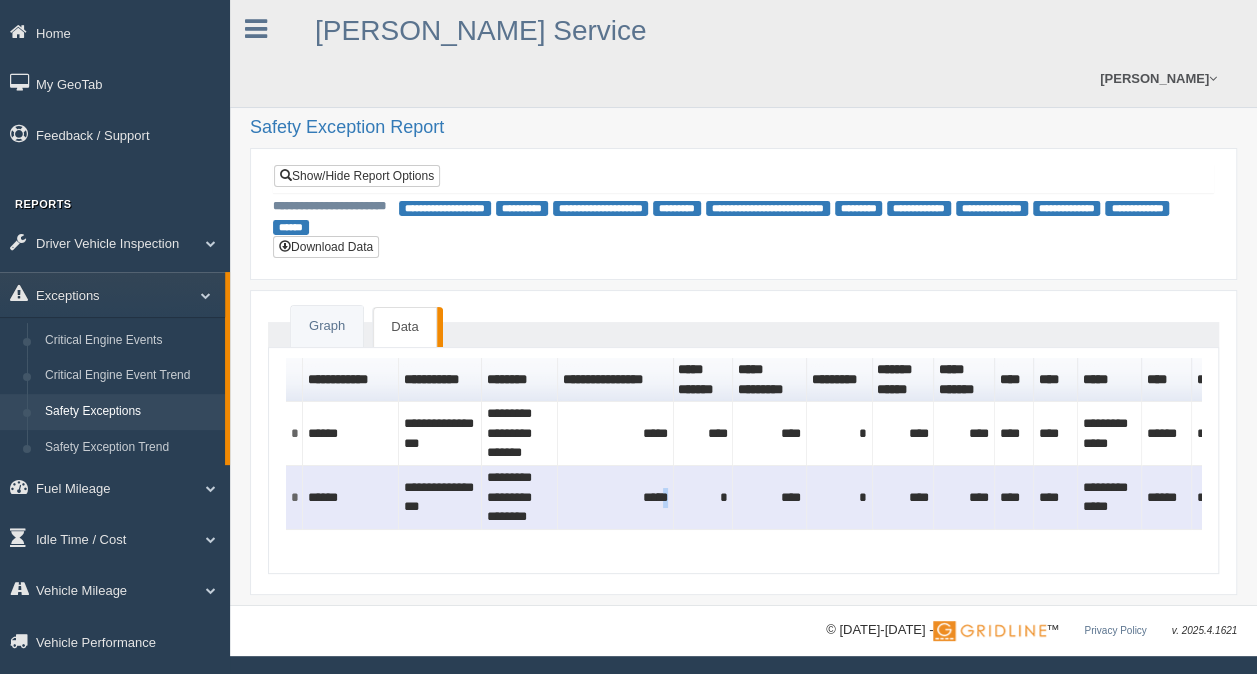 click on "*****" at bounding box center (616, 498) 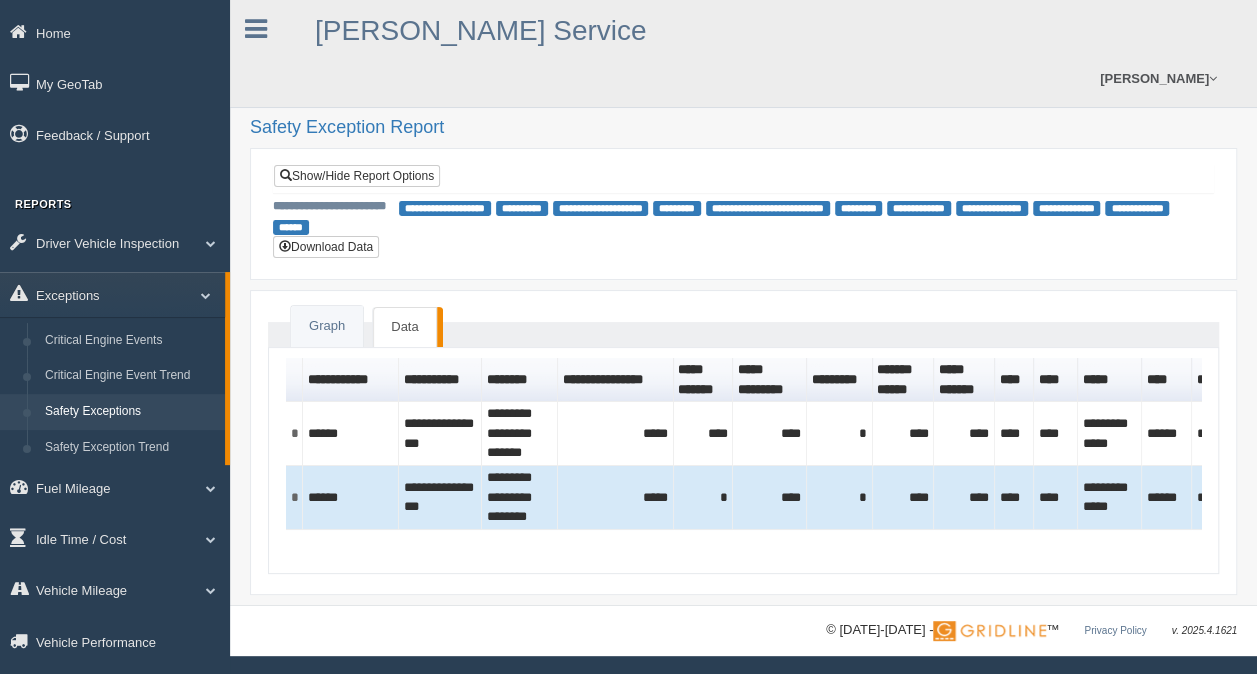 click on "**********" at bounding box center (743, 465) 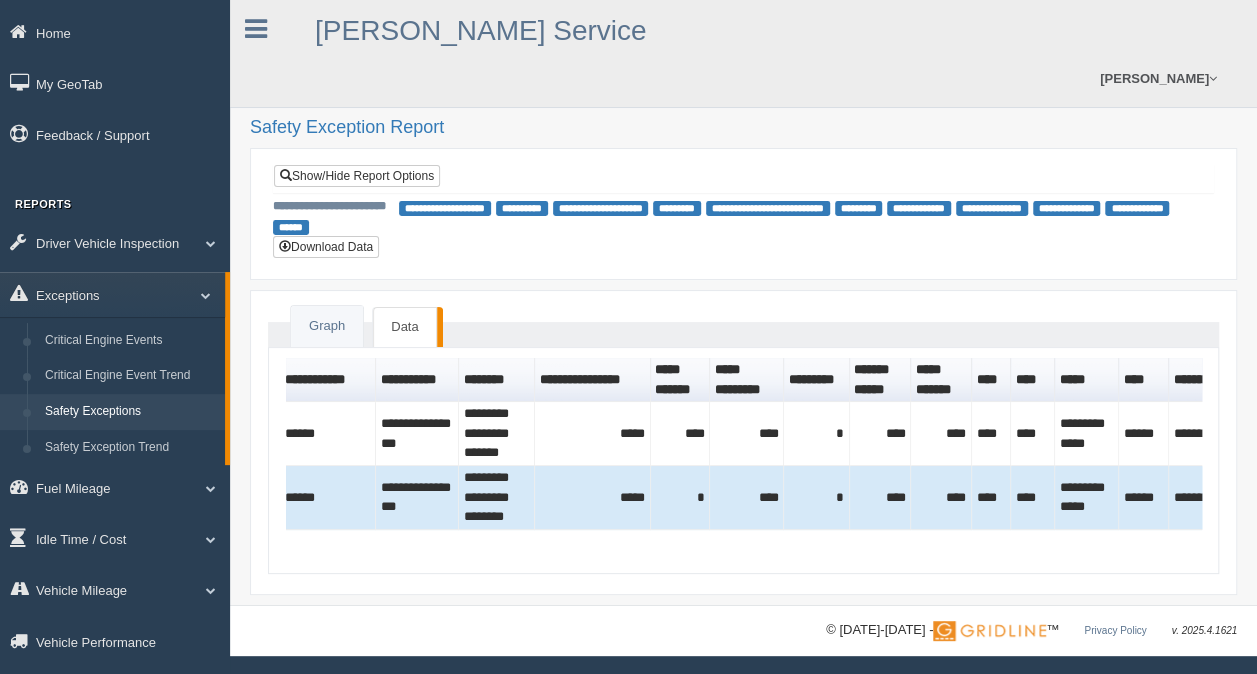 scroll, scrollTop: 0, scrollLeft: 0, axis: both 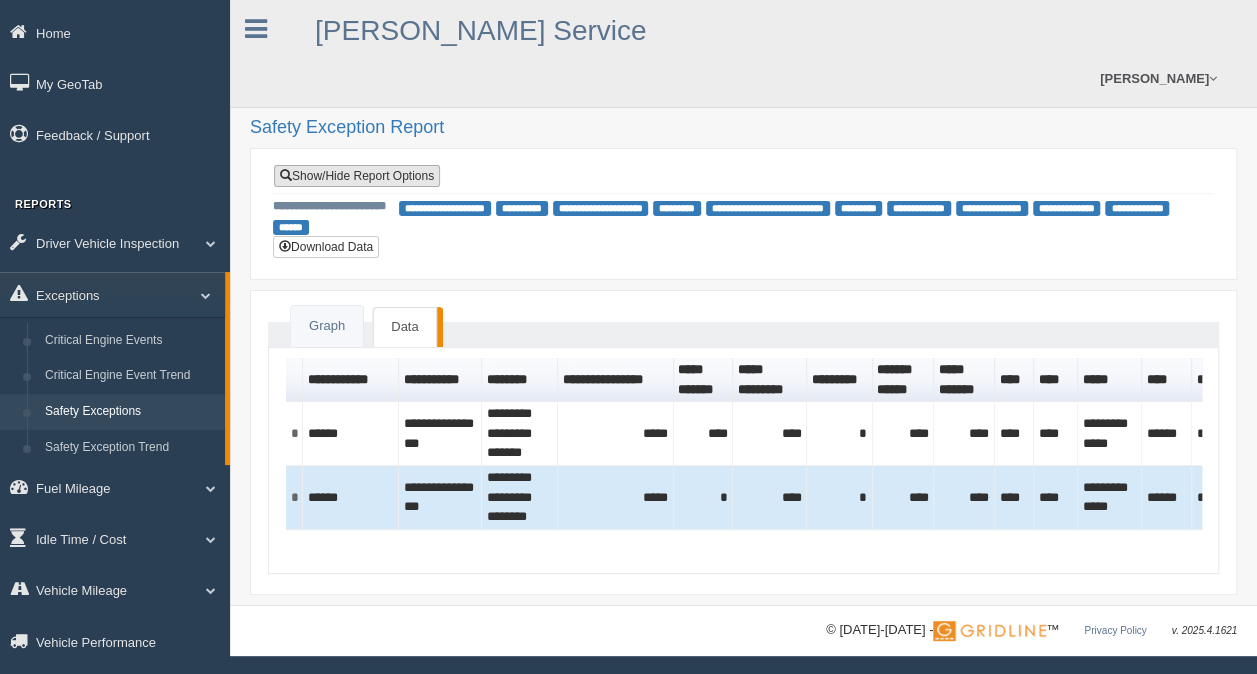 click on "Show/Hide Report Options" at bounding box center [357, 176] 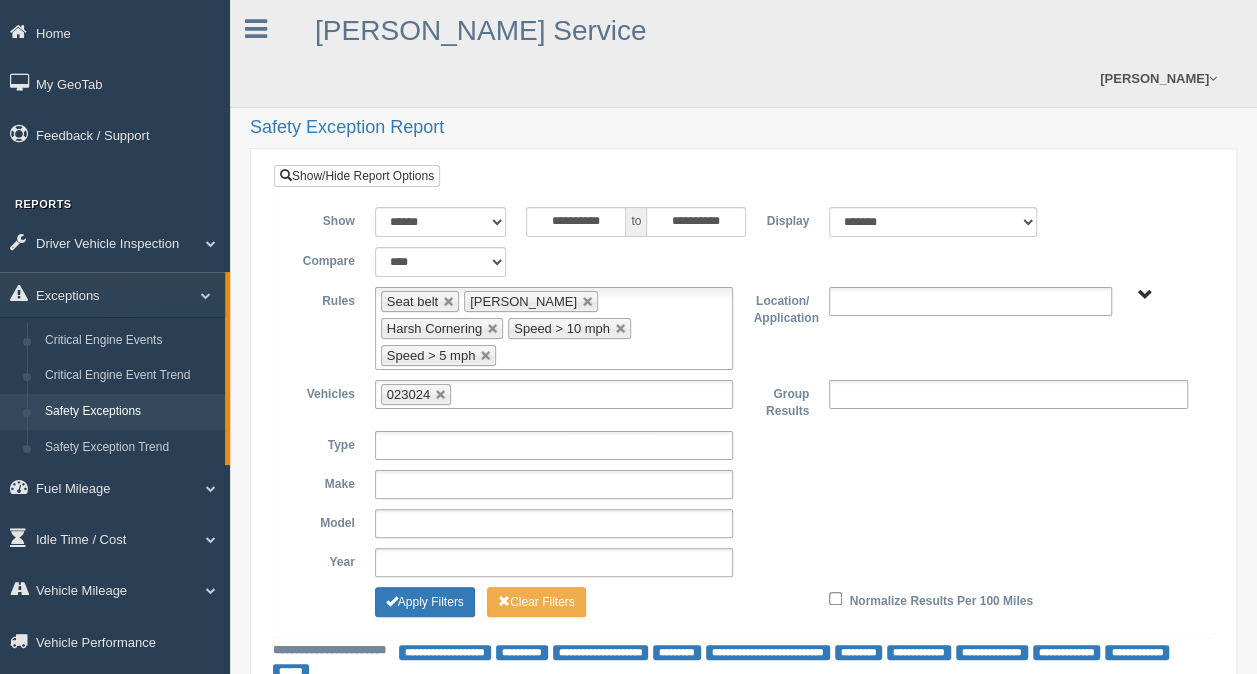 click on "Normalize Results Per 100 Miles" at bounding box center (970, 599) 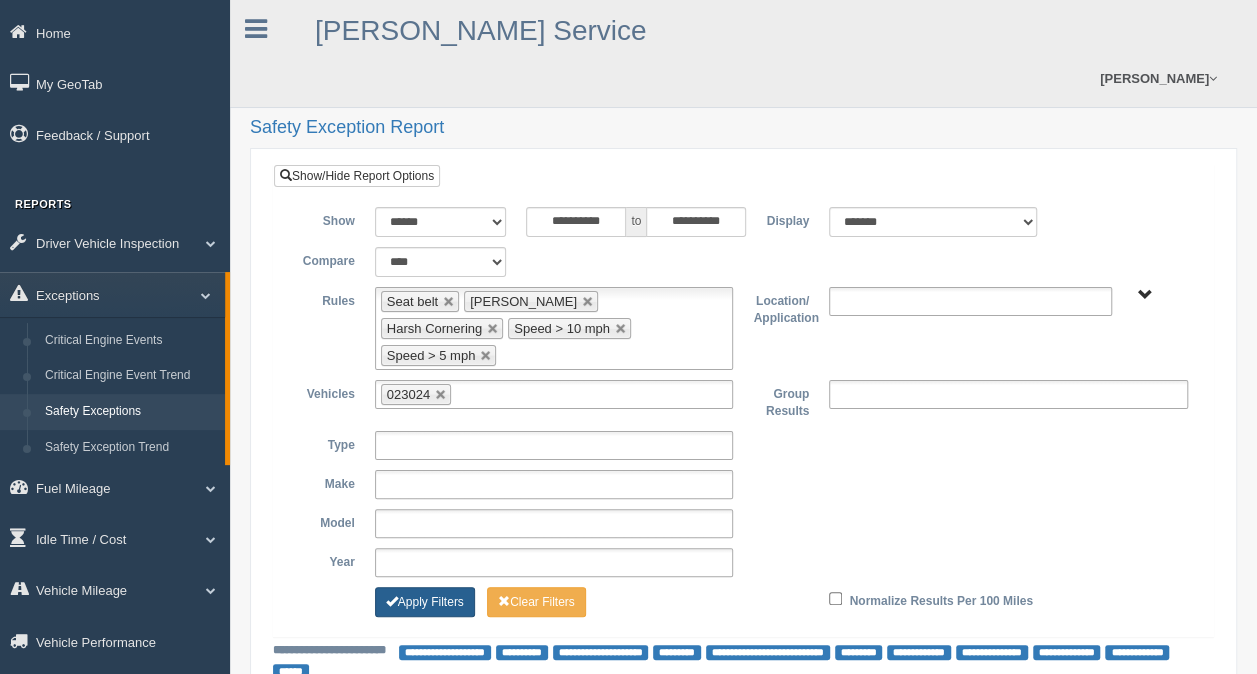 click on "Apply Filters" at bounding box center [425, 602] 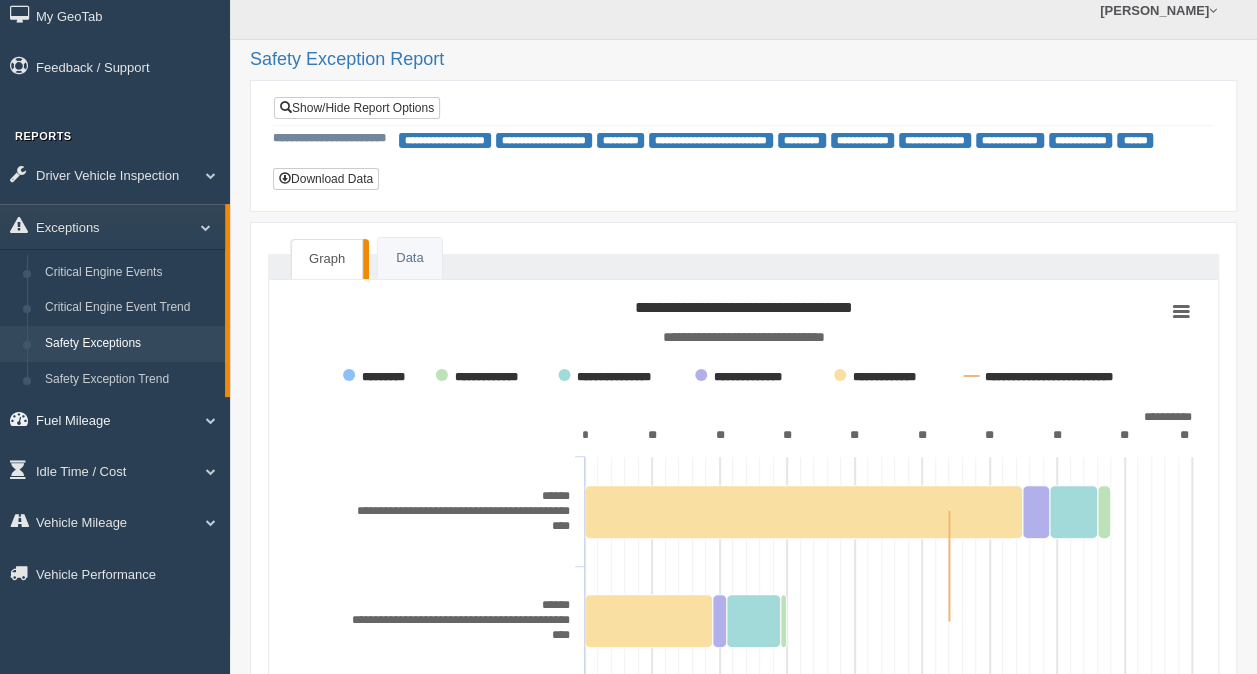 scroll, scrollTop: 100, scrollLeft: 0, axis: vertical 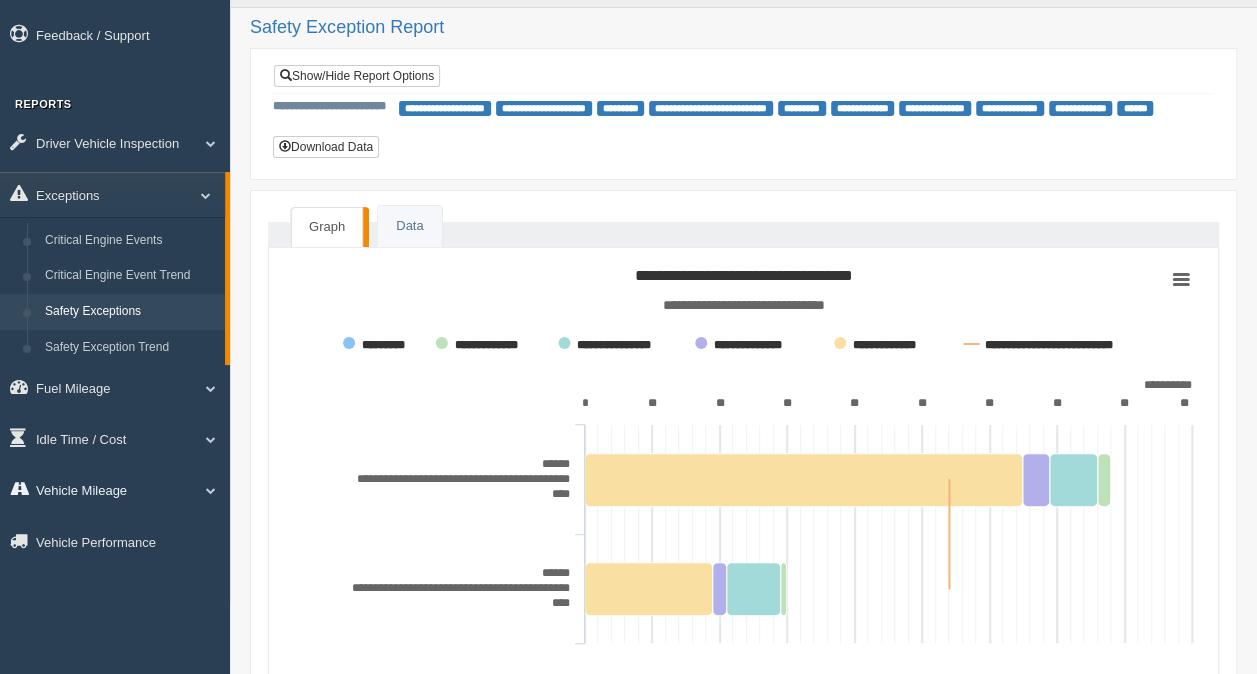 click on "Vehicle Mileage" at bounding box center (115, 489) 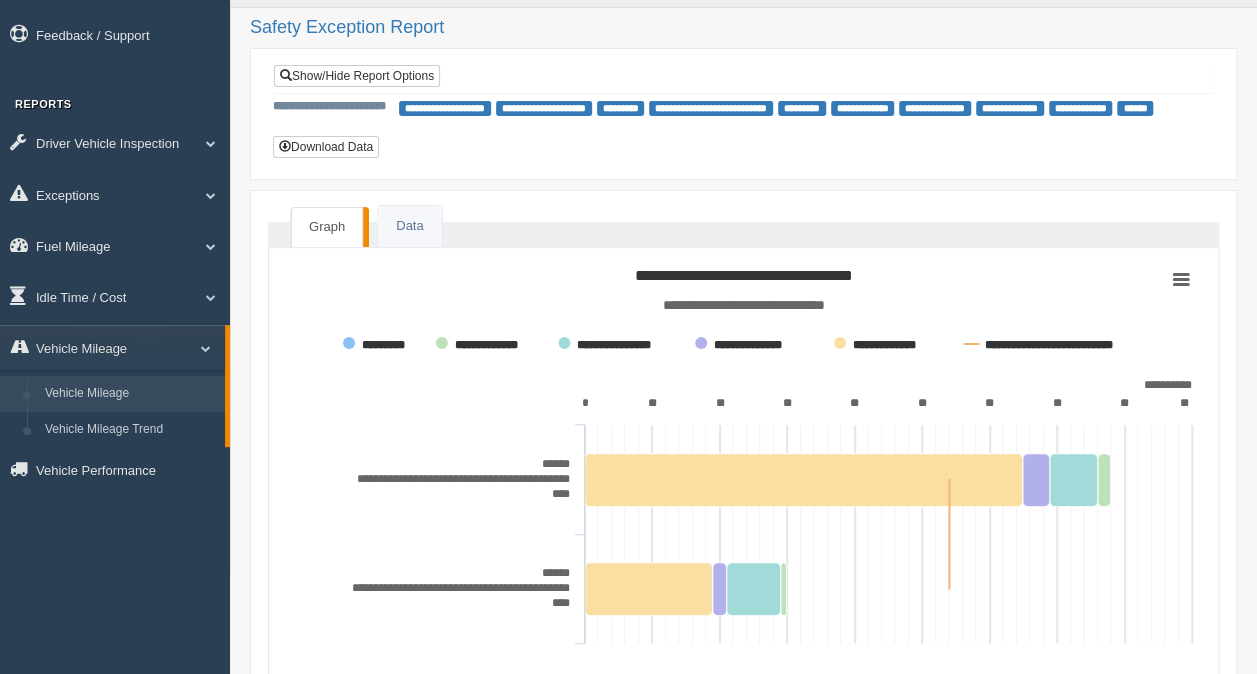 click on "Vehicle Mileage" at bounding box center (130, 394) 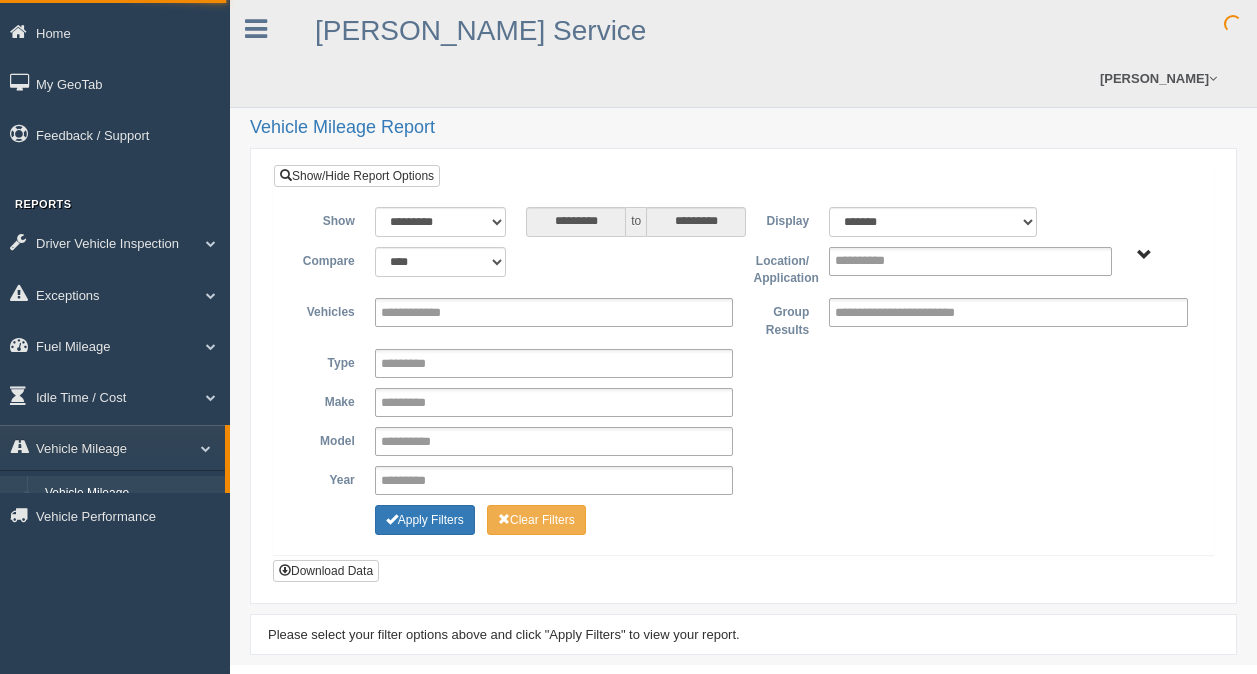 scroll, scrollTop: 0, scrollLeft: 0, axis: both 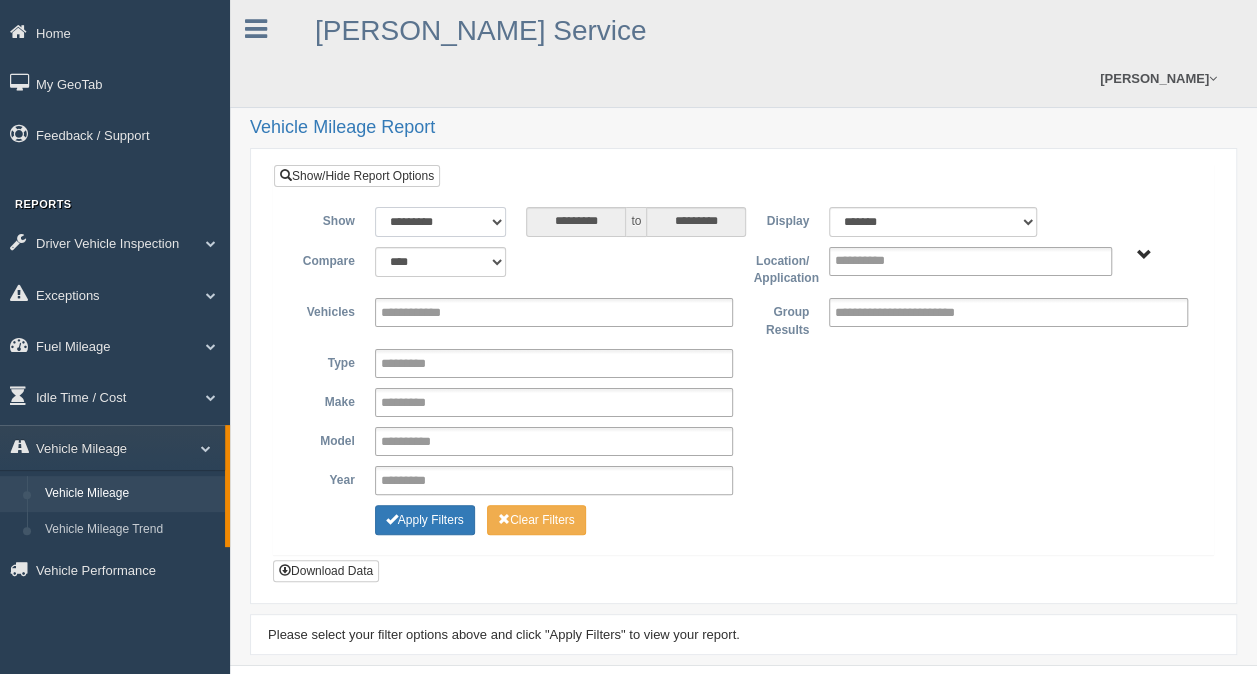 click on "**********" at bounding box center (441, 222) 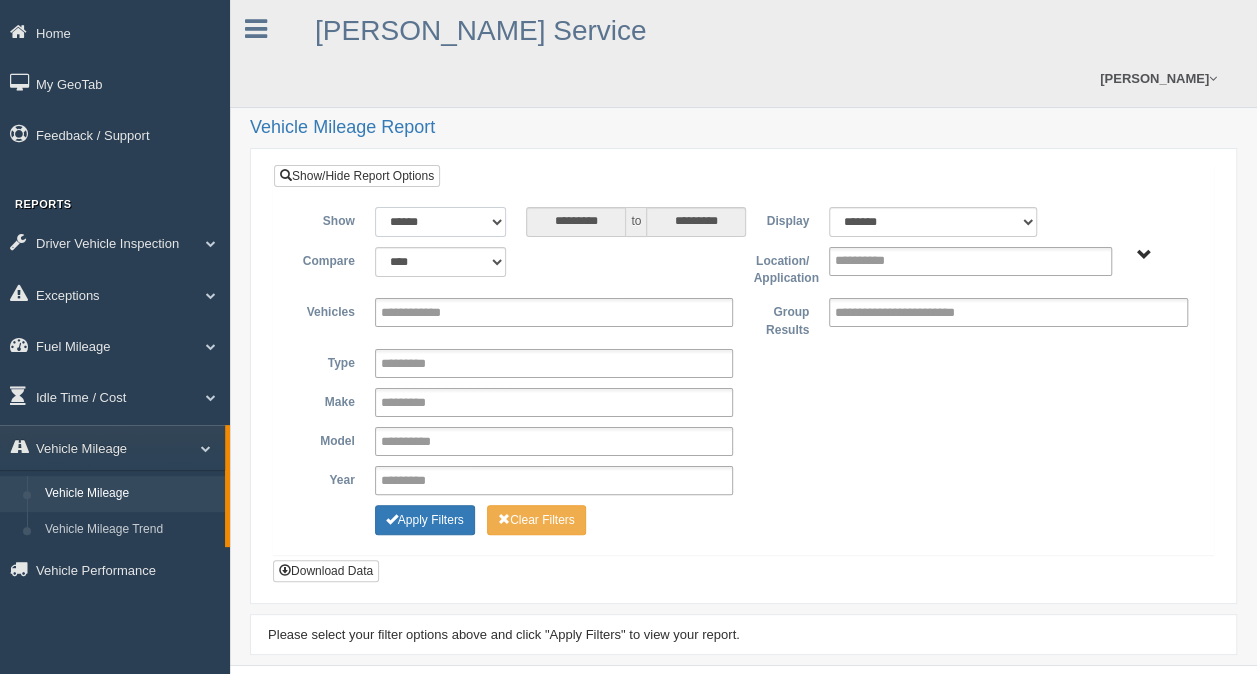 click on "**********" at bounding box center [441, 222] 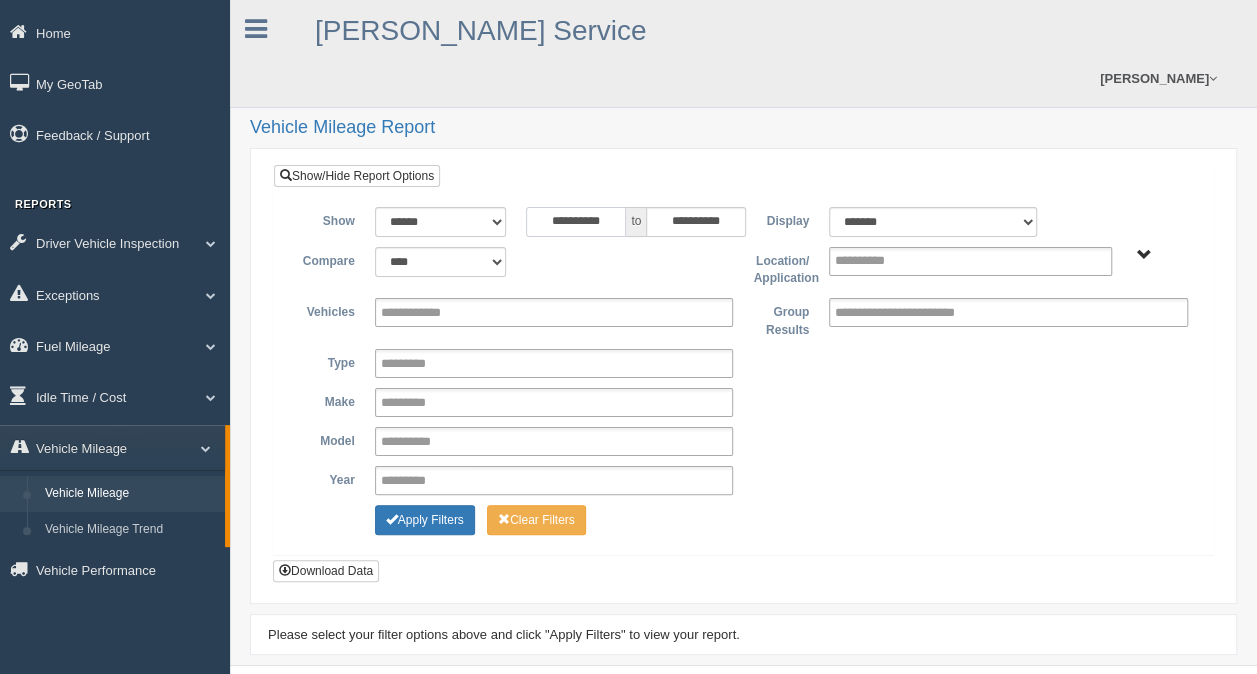 click on "**********" at bounding box center [576, 222] 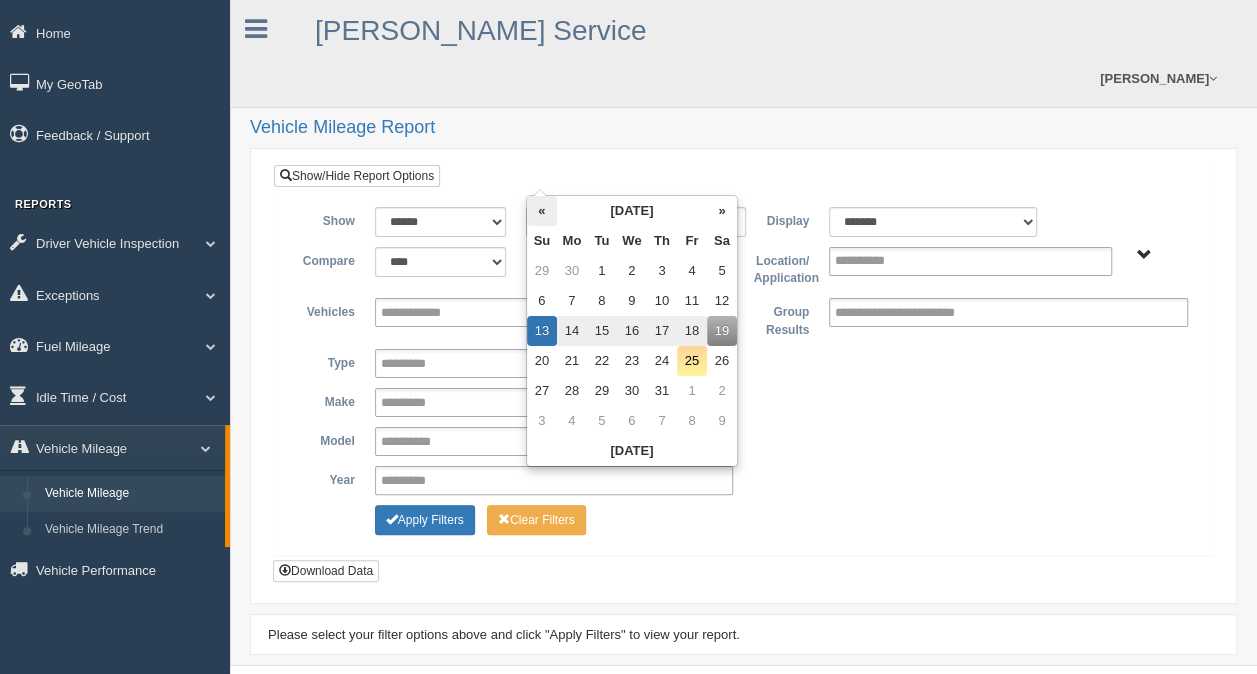 click on "«" at bounding box center (542, 211) 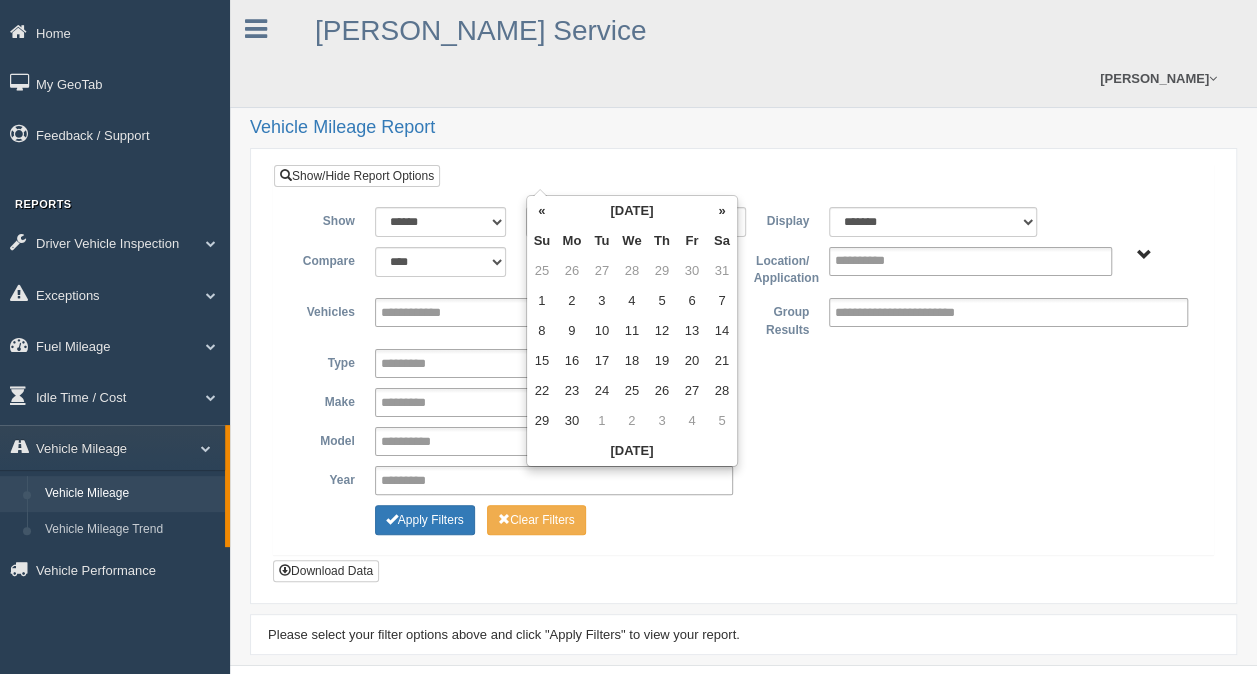 click on "«" at bounding box center [542, 211] 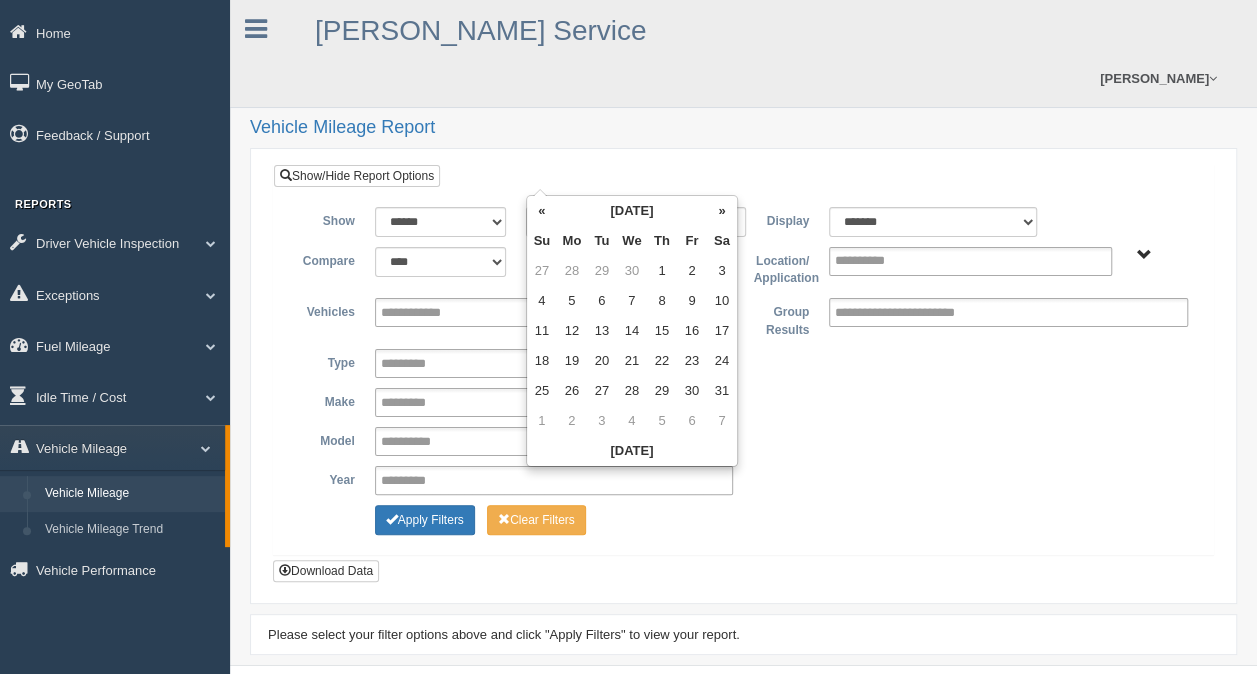 click on "«" at bounding box center [542, 211] 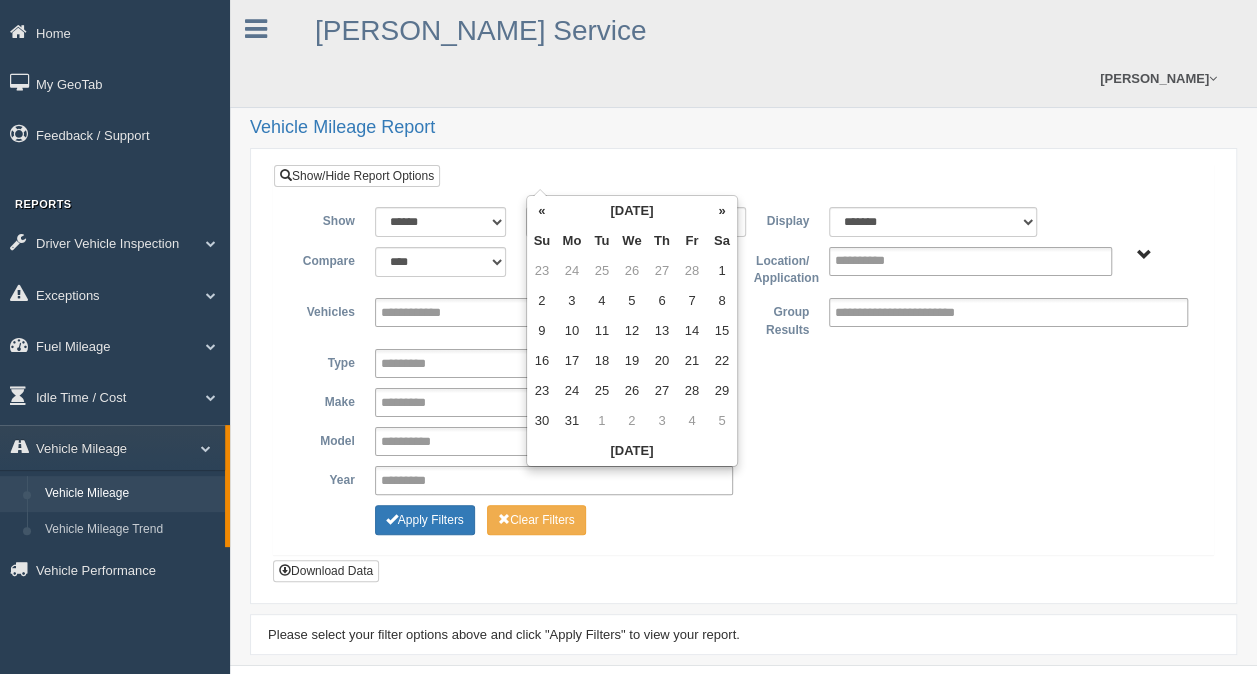 click on "«" at bounding box center (542, 211) 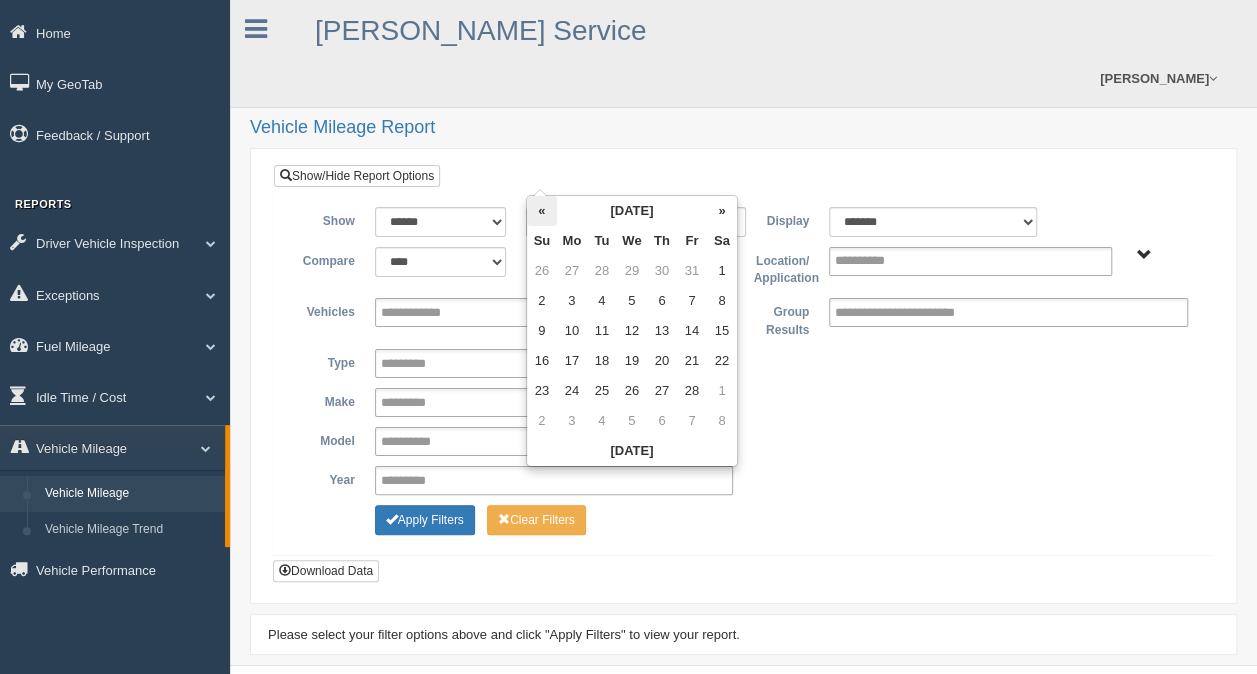 click on "«" at bounding box center (542, 211) 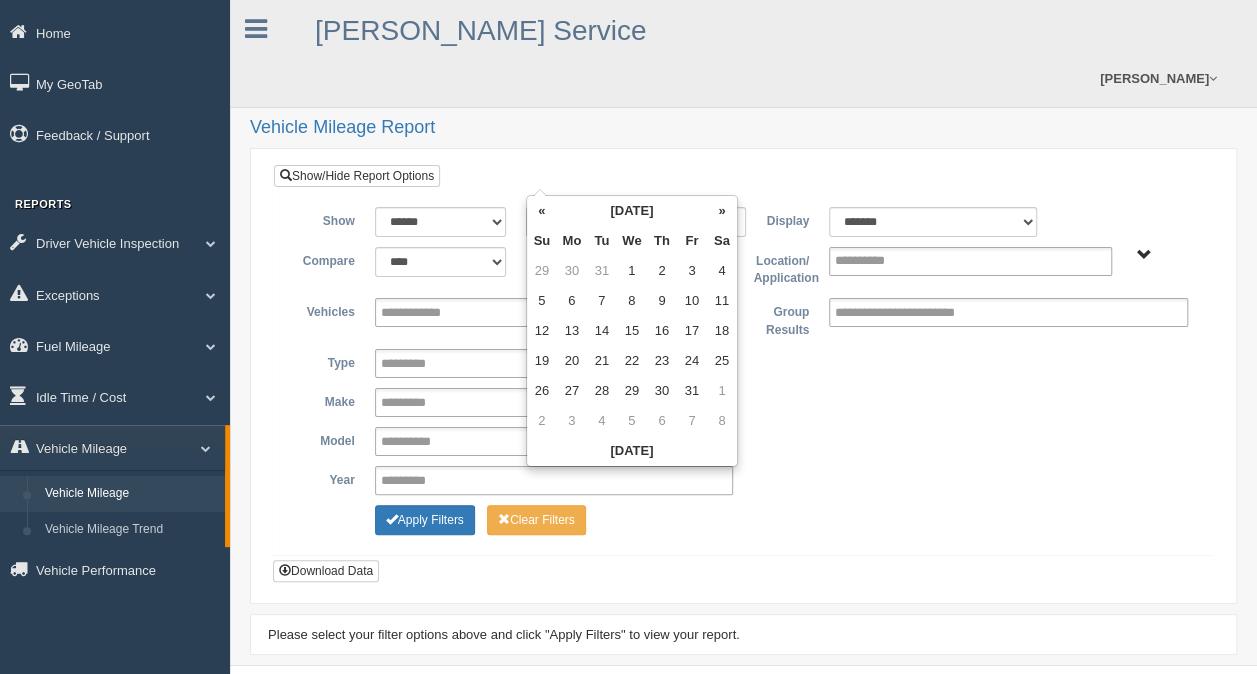 click on "«" at bounding box center [542, 211] 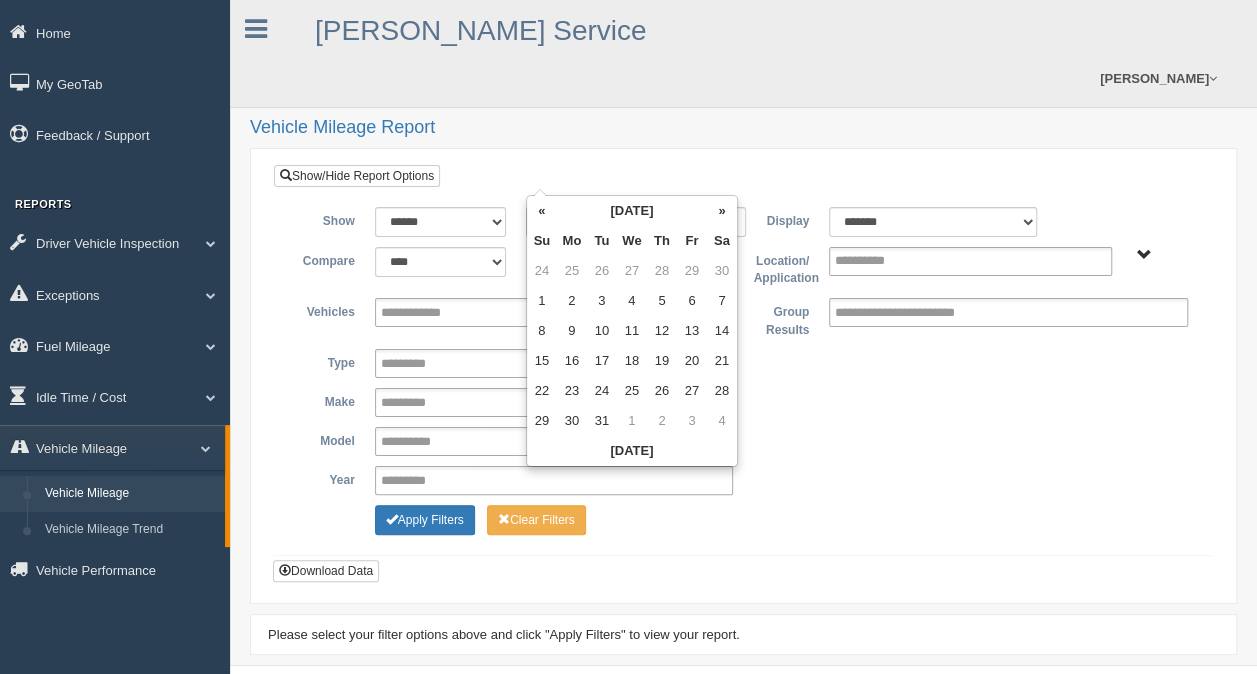 click on "«" at bounding box center (542, 211) 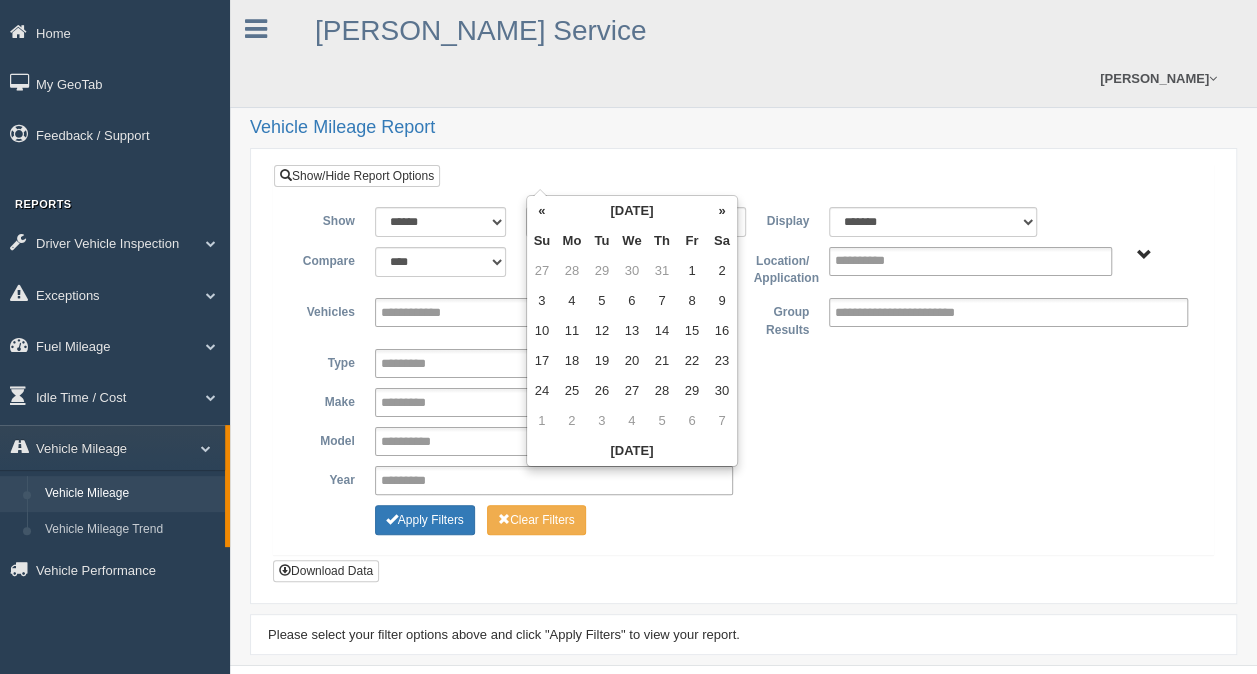 click on "«" at bounding box center (542, 211) 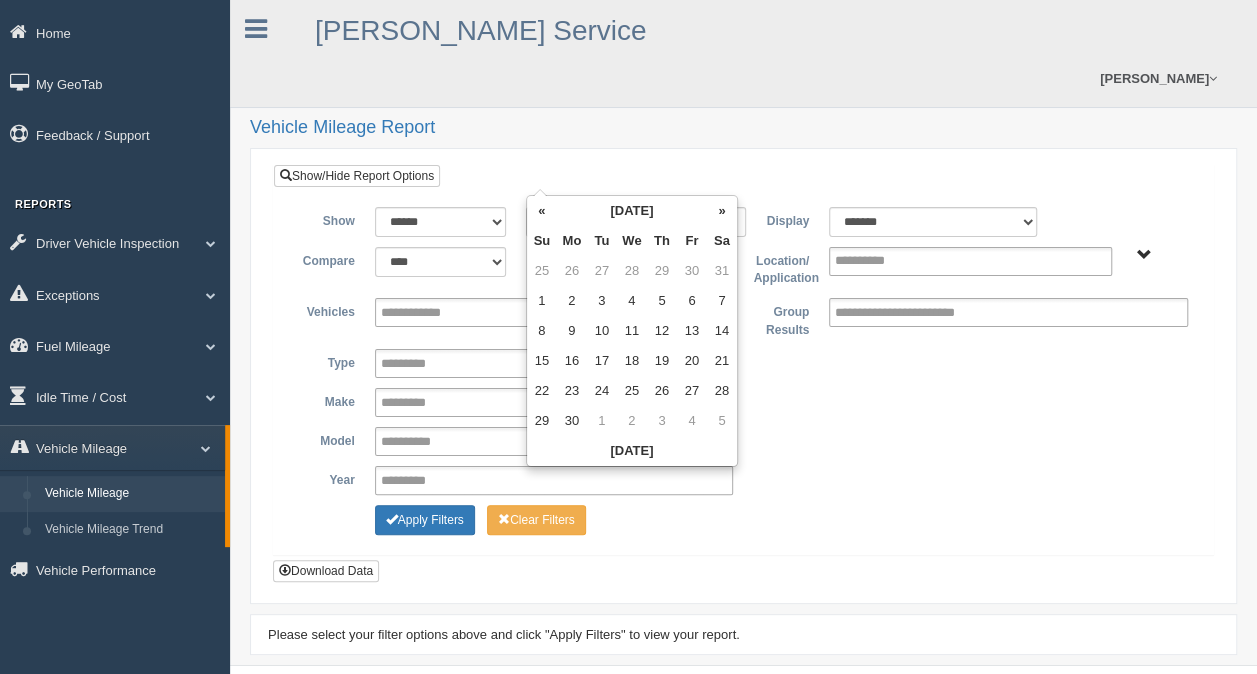 click on "«" at bounding box center [542, 211] 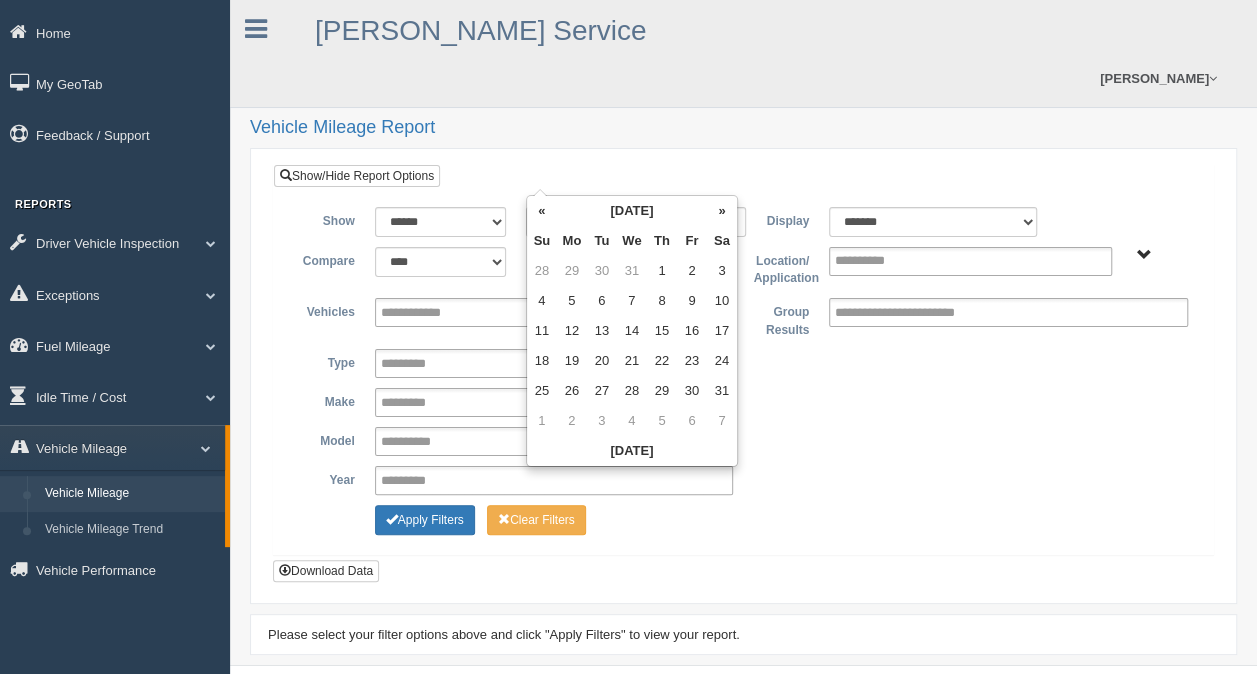click on "«" at bounding box center [542, 211] 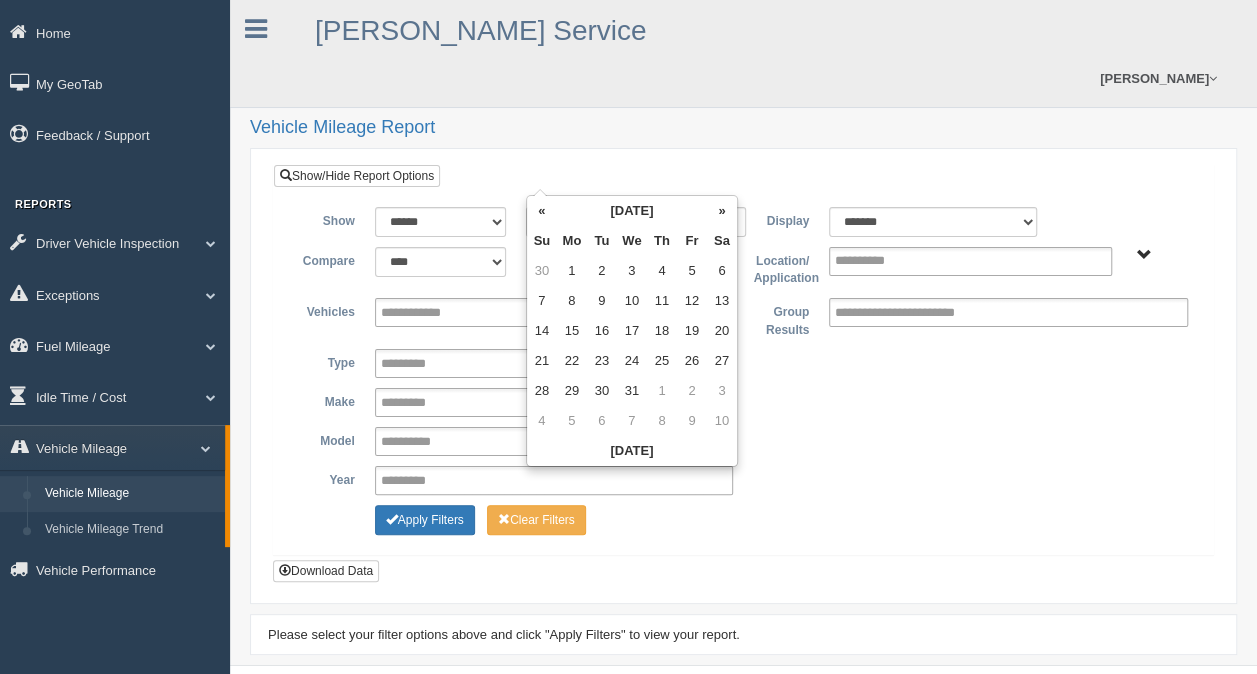 click on "«" at bounding box center (542, 211) 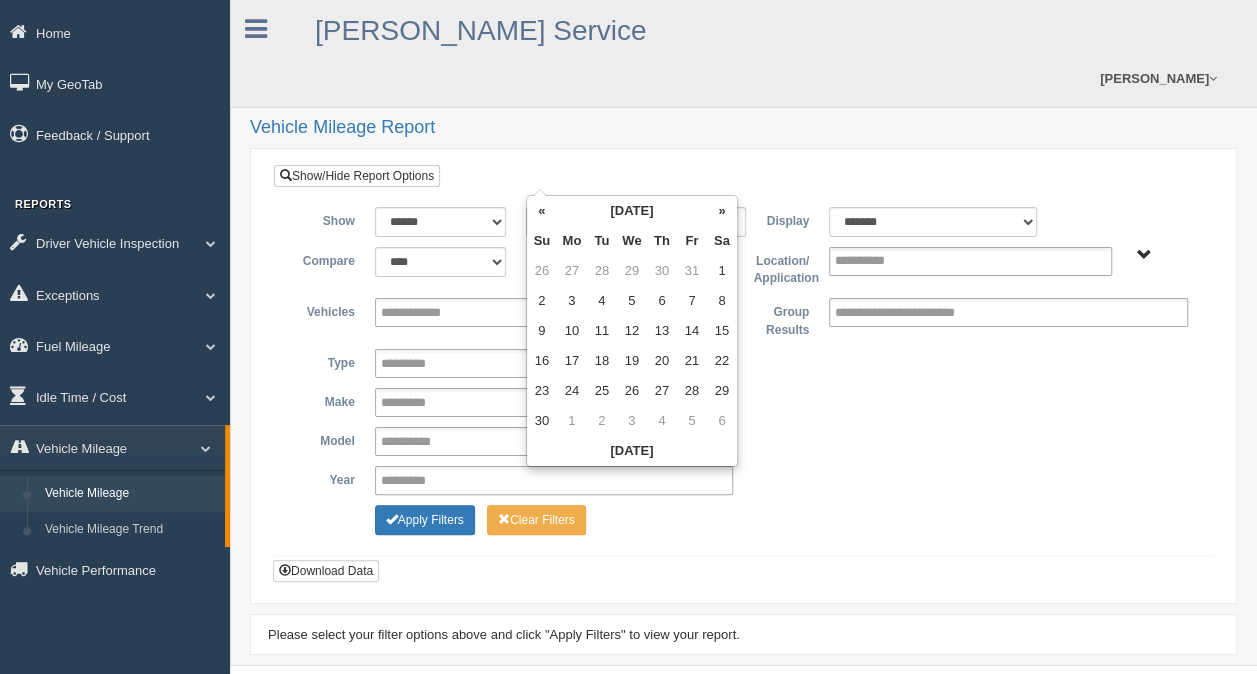 click on "«" at bounding box center (542, 211) 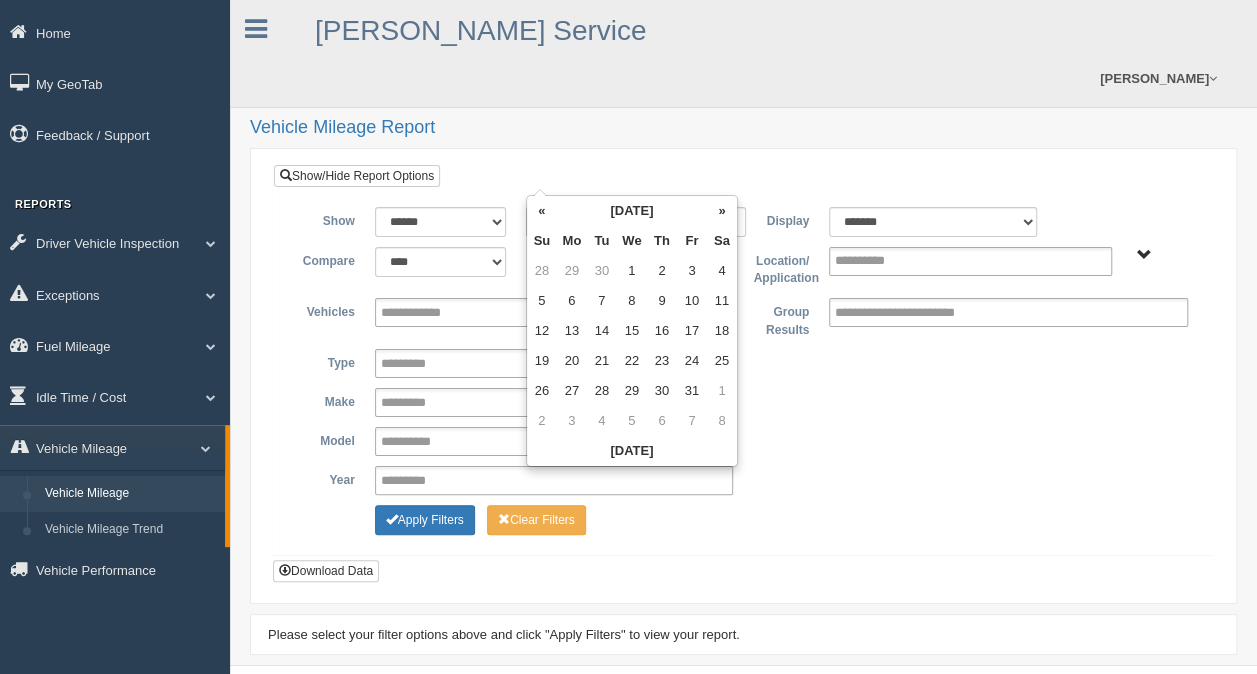 click on "«" at bounding box center (542, 211) 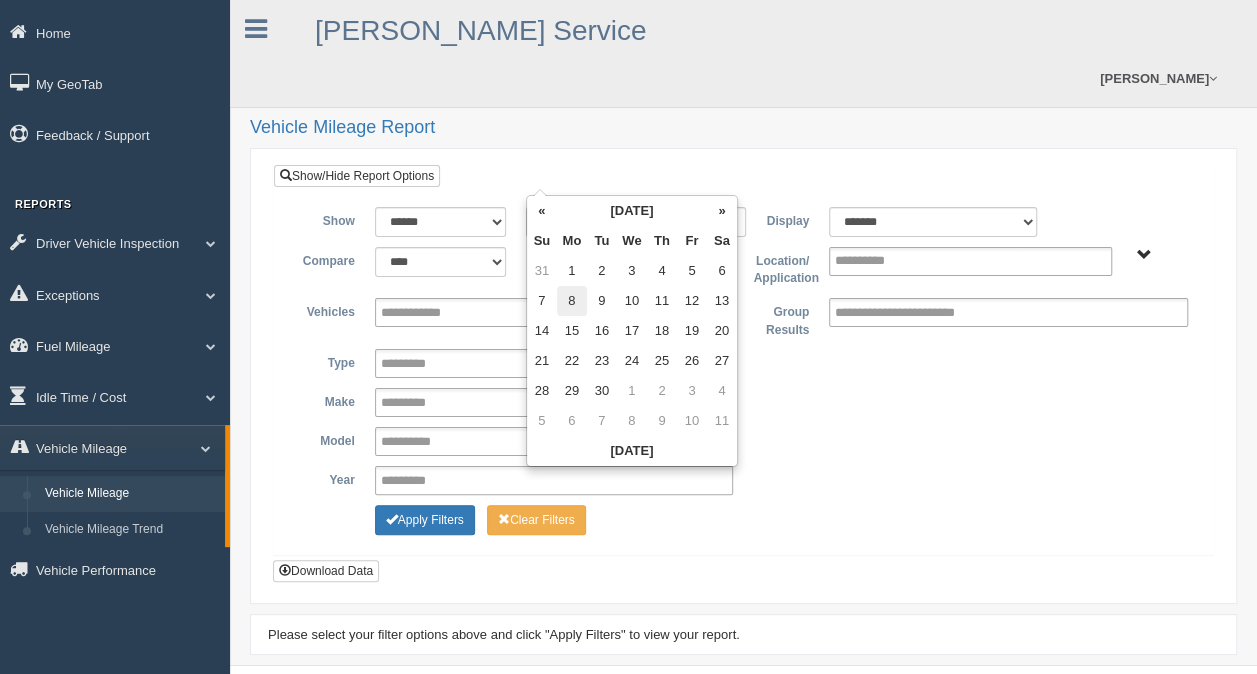 click on "8" at bounding box center (572, 301) 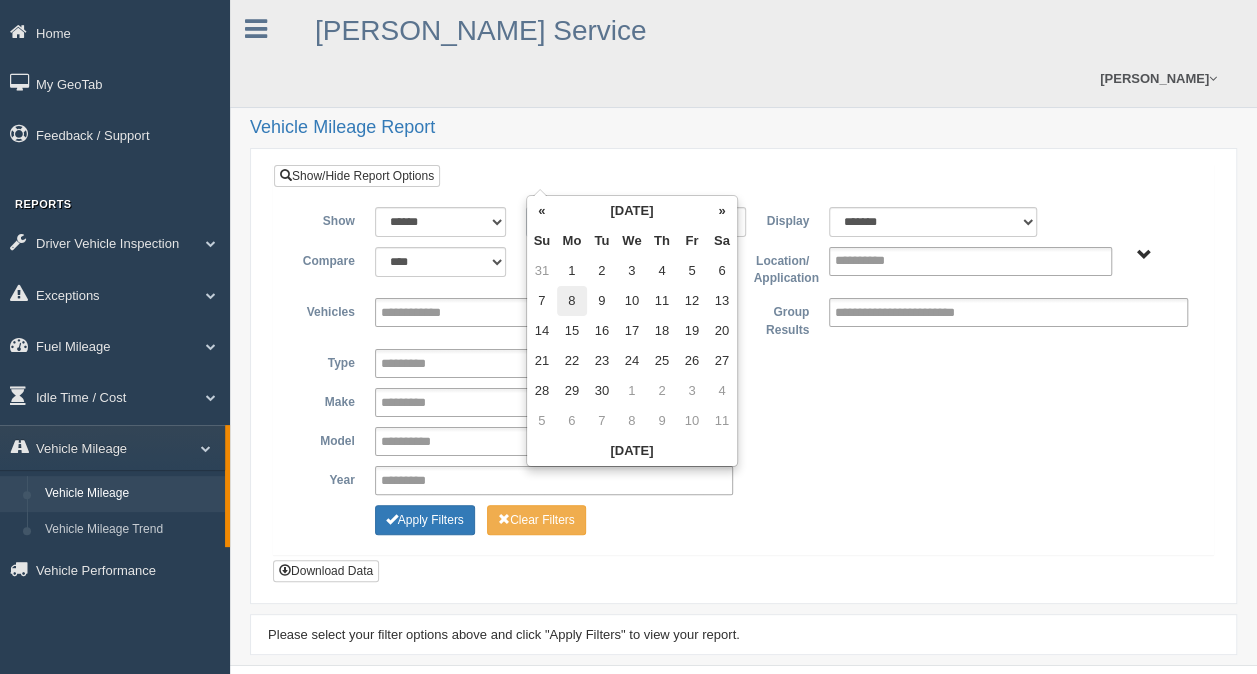 type on "**********" 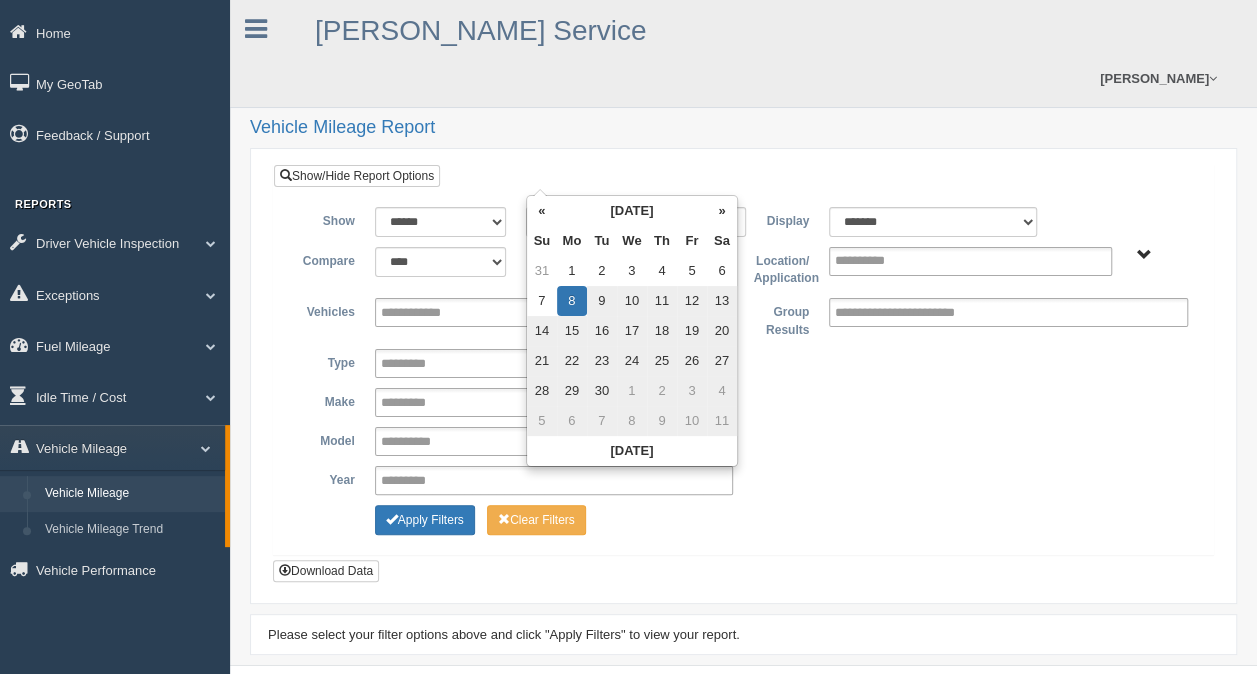 click on "**********" at bounding box center (743, 363) 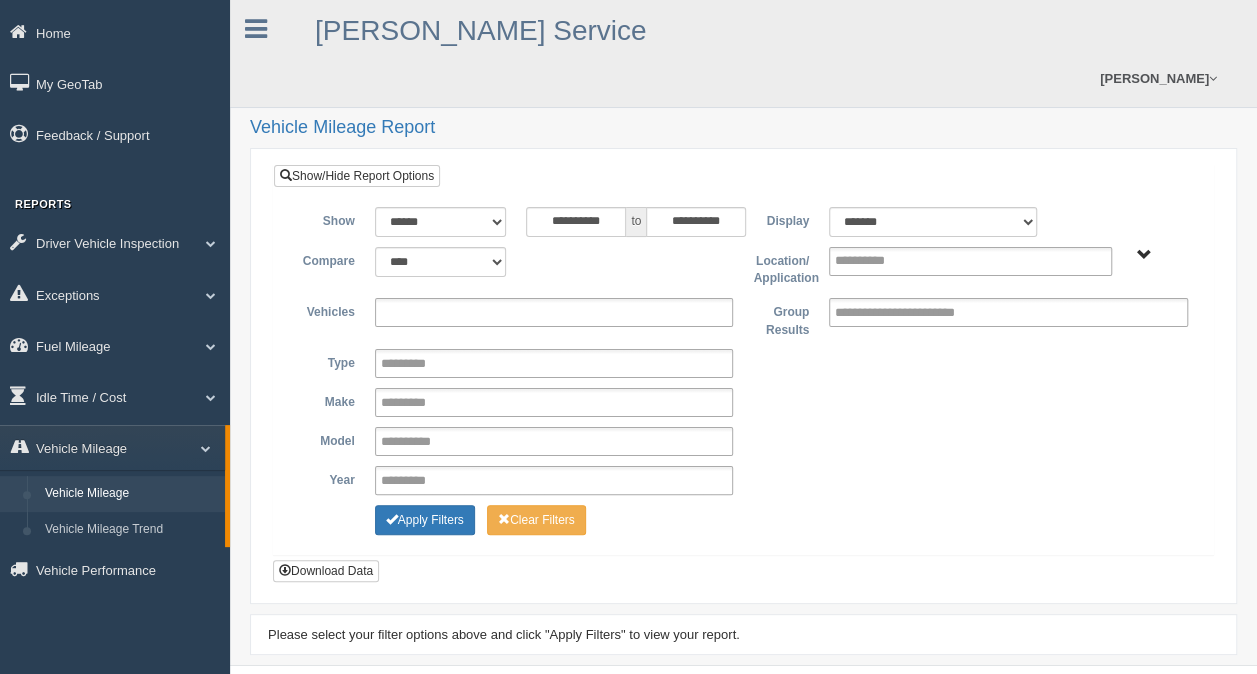 click at bounding box center (554, 312) 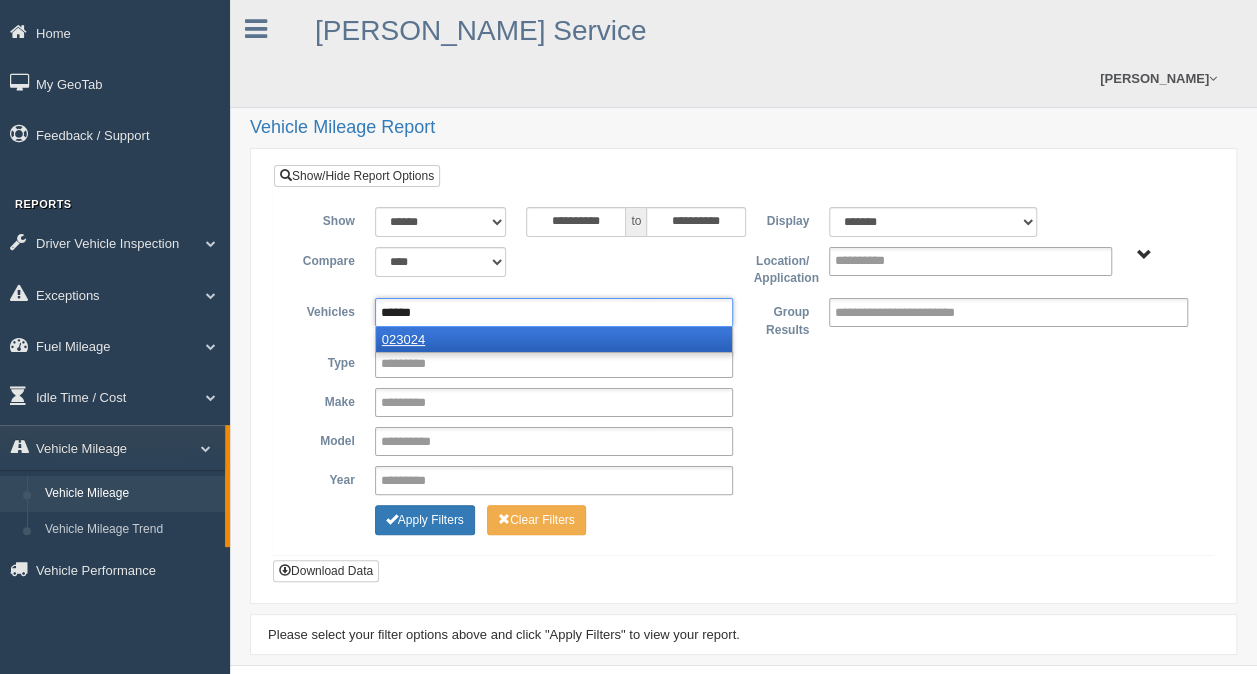 type on "******" 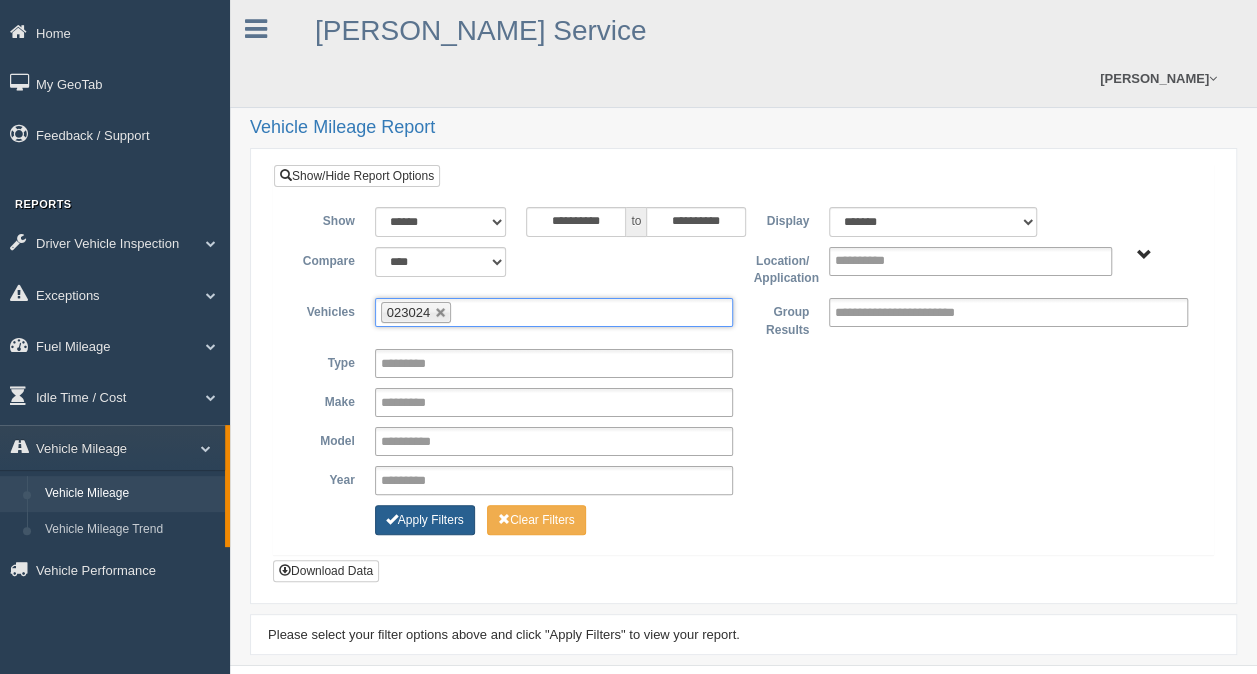 click on "Apply Filters" at bounding box center [425, 520] 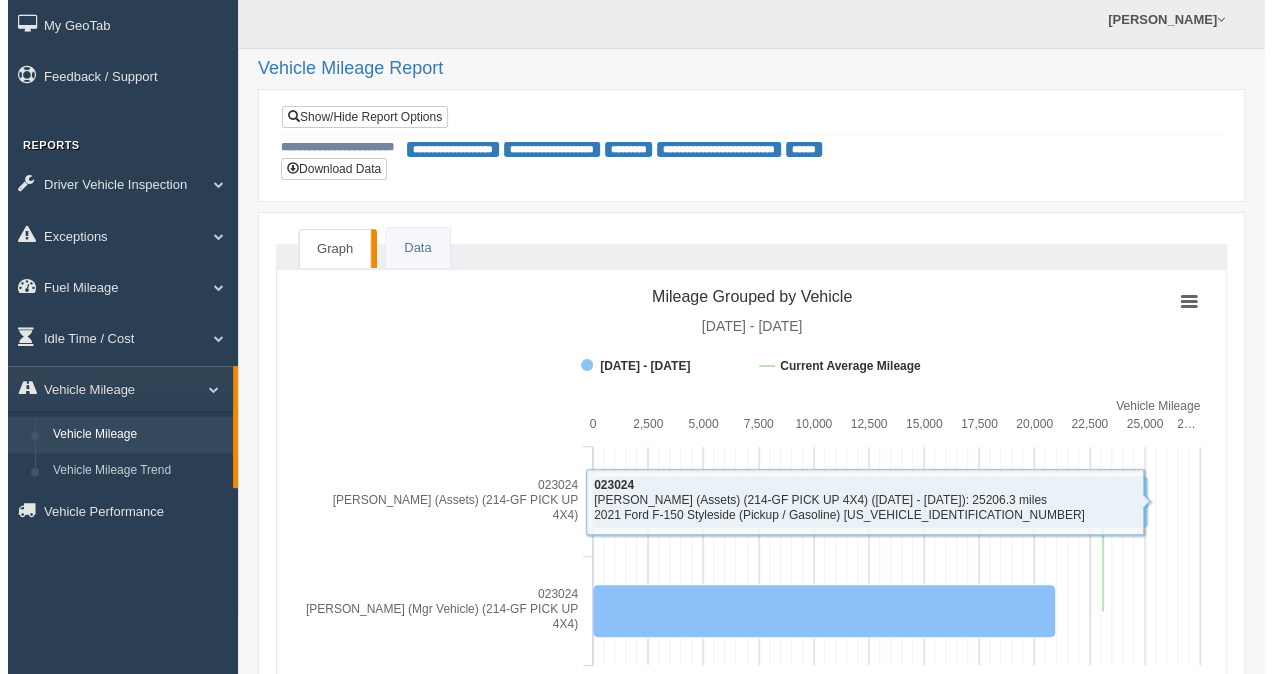 scroll, scrollTop: 0, scrollLeft: 0, axis: both 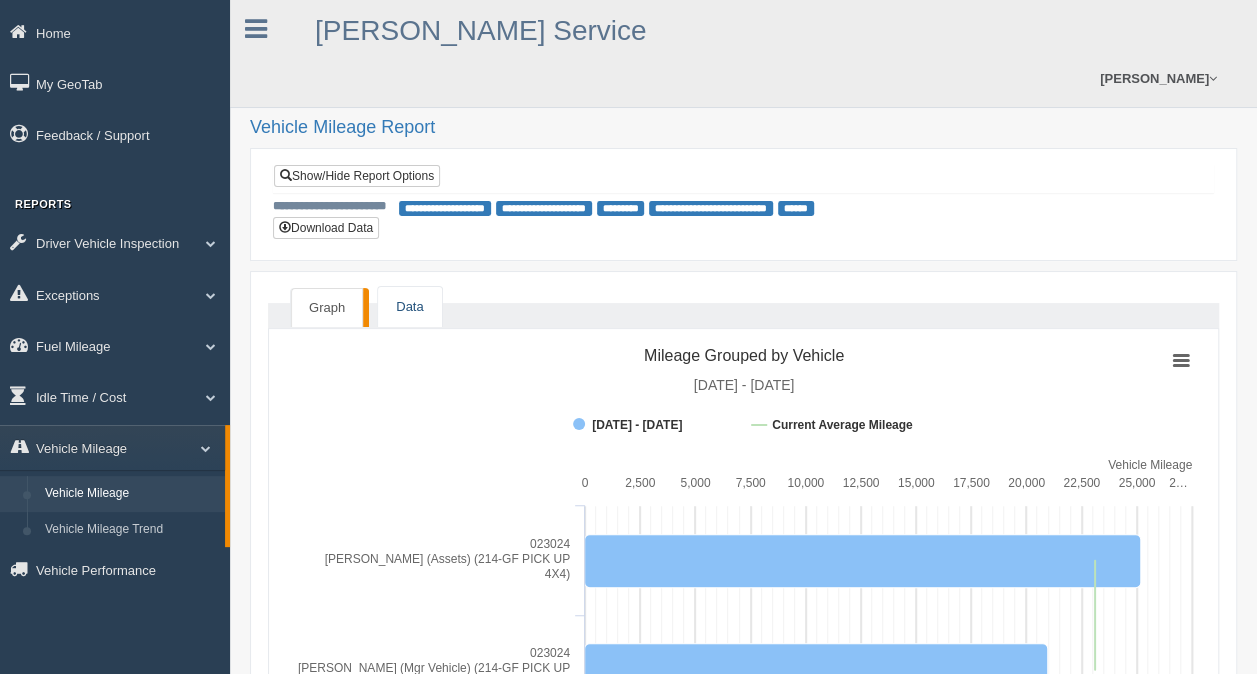 click on "Data" at bounding box center [409, 307] 